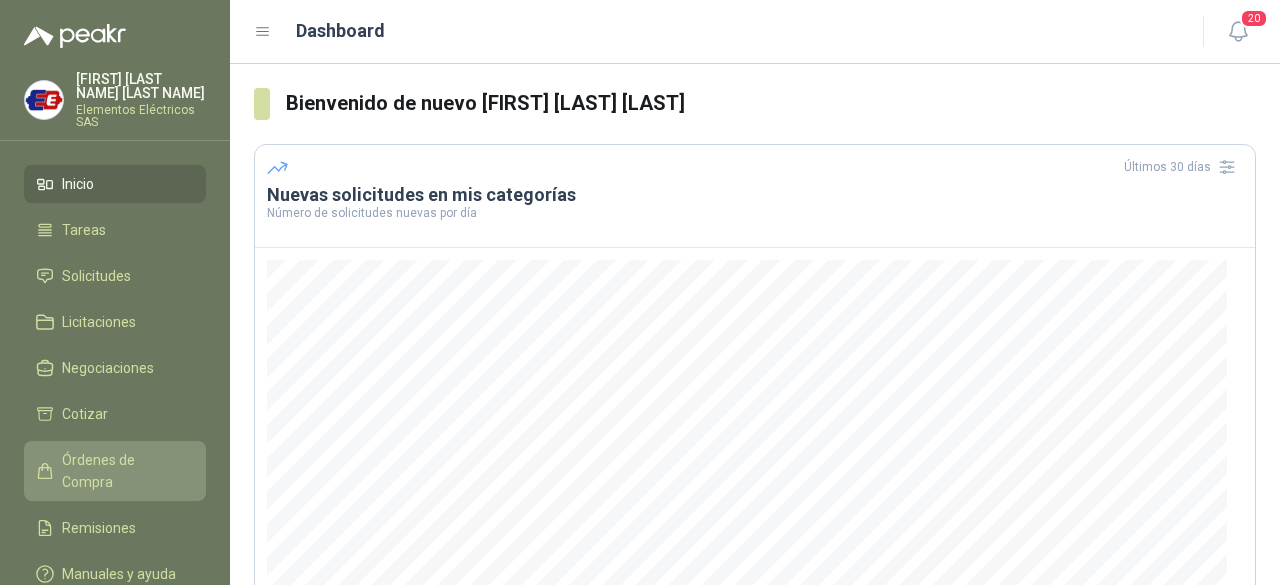 click on "Órdenes de Compra" at bounding box center [124, 471] 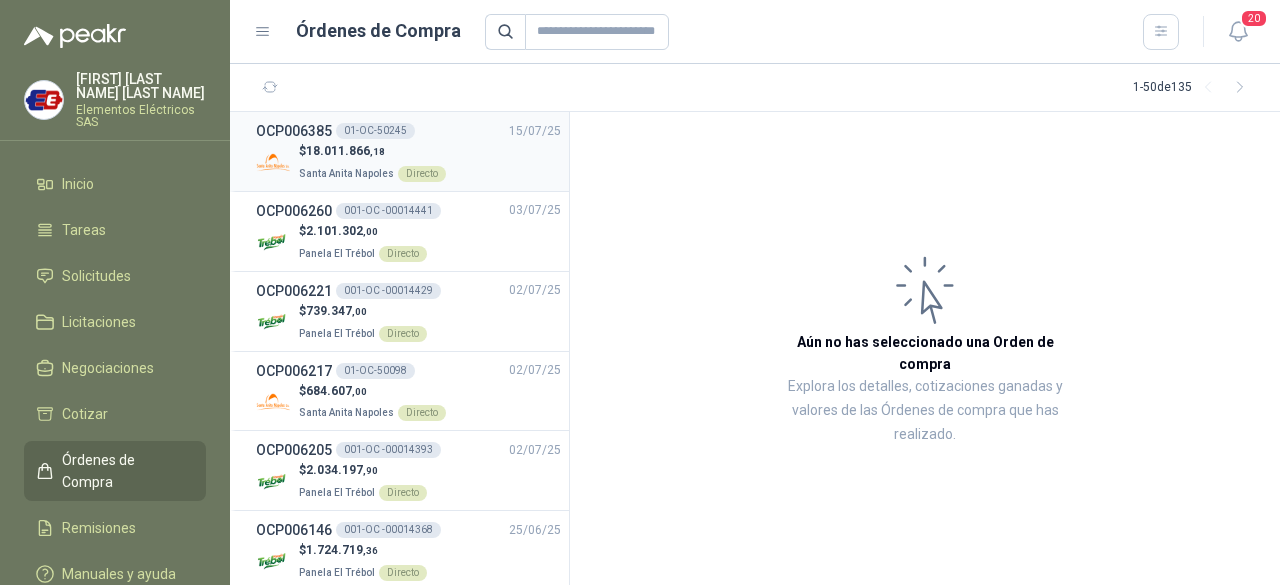 click on "$ [PRICE] ,18 [CITY] [CITY] Directo" at bounding box center [408, 162] 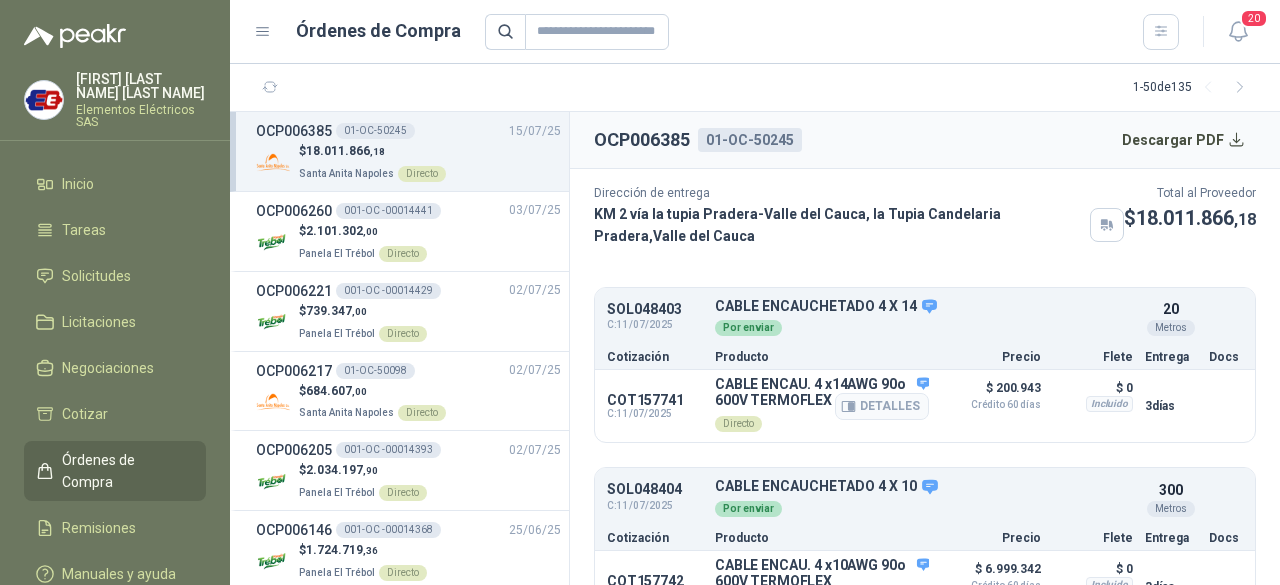 scroll, scrollTop: 0, scrollLeft: 0, axis: both 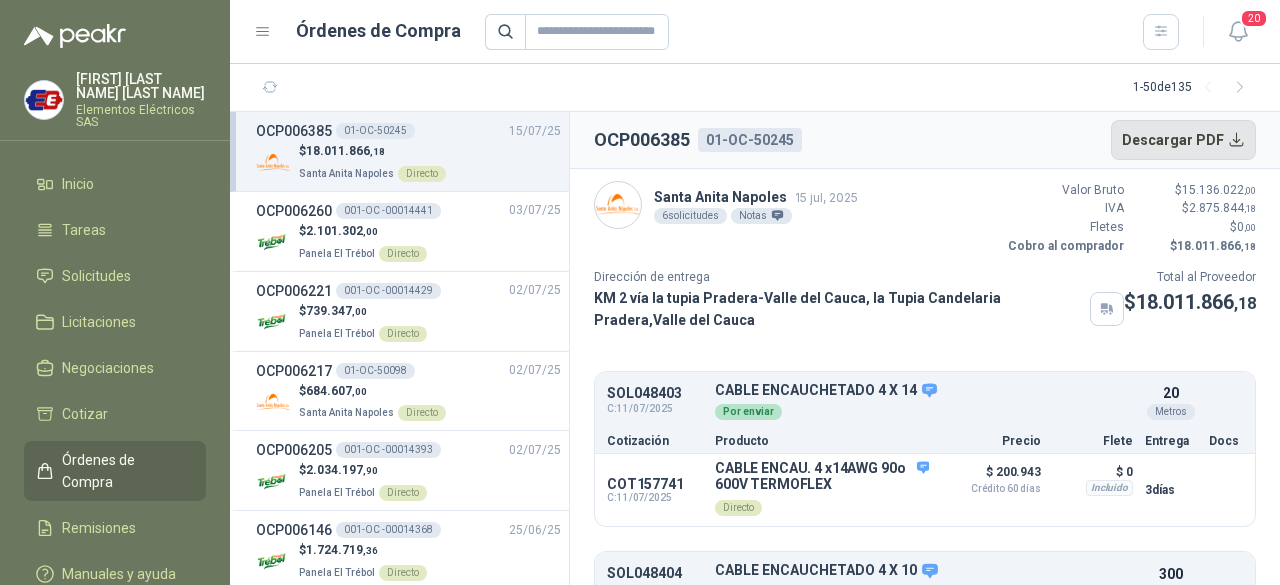 click on "Descargar PDF" at bounding box center (1184, 140) 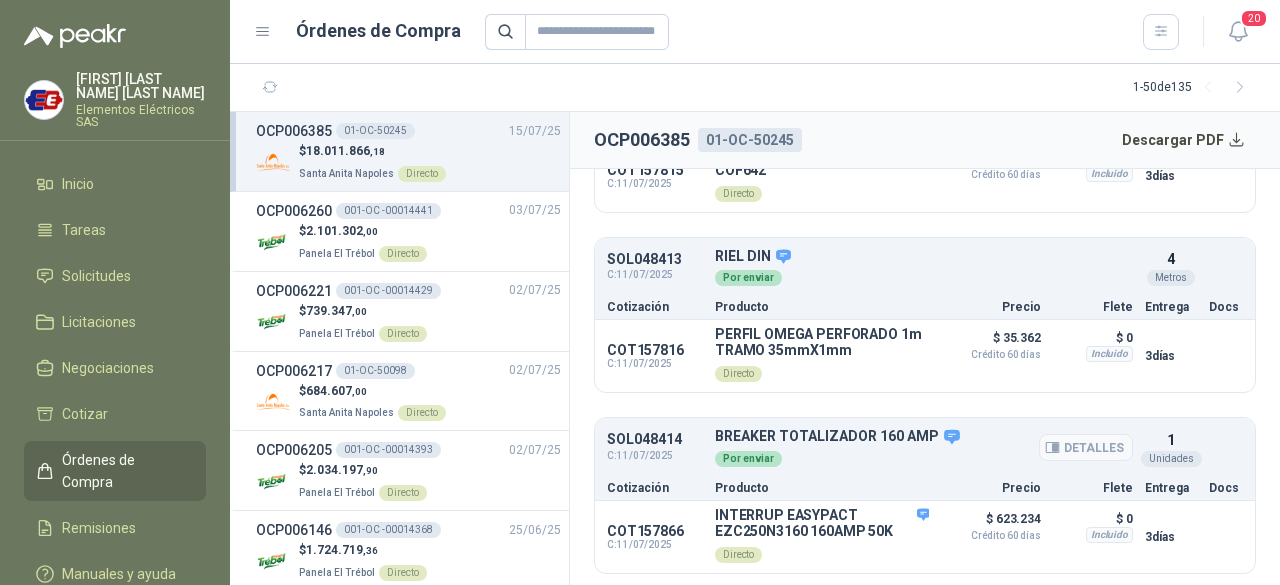 scroll, scrollTop: 876, scrollLeft: 0, axis: vertical 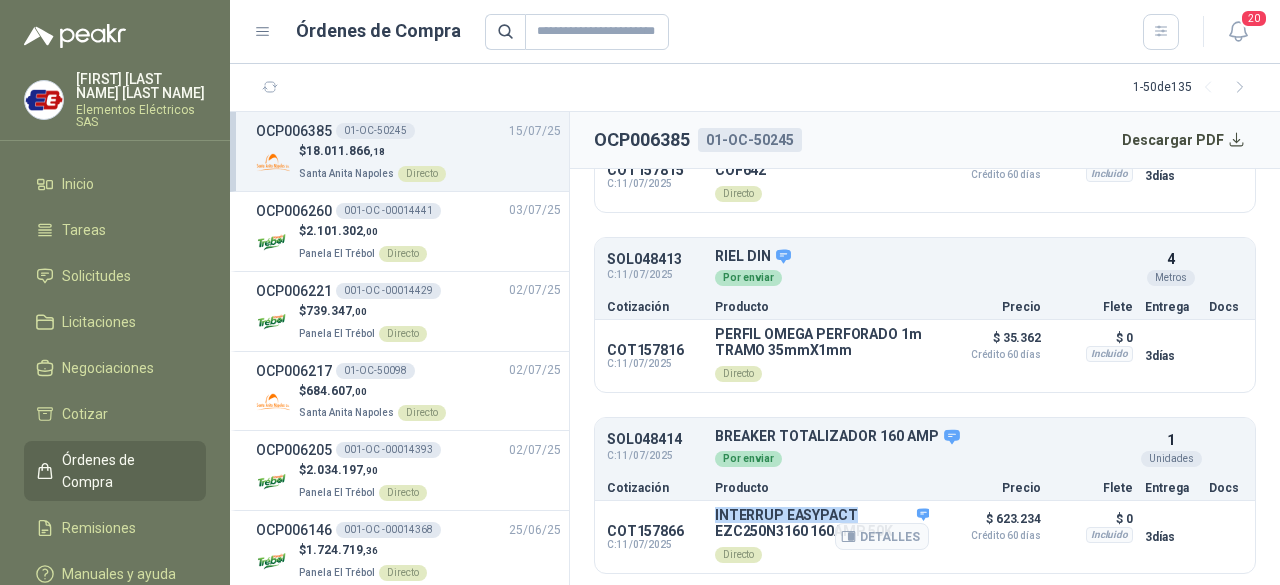 drag, startPoint x: 715, startPoint y: 511, endPoint x: 850, endPoint y: 502, distance: 135.29967 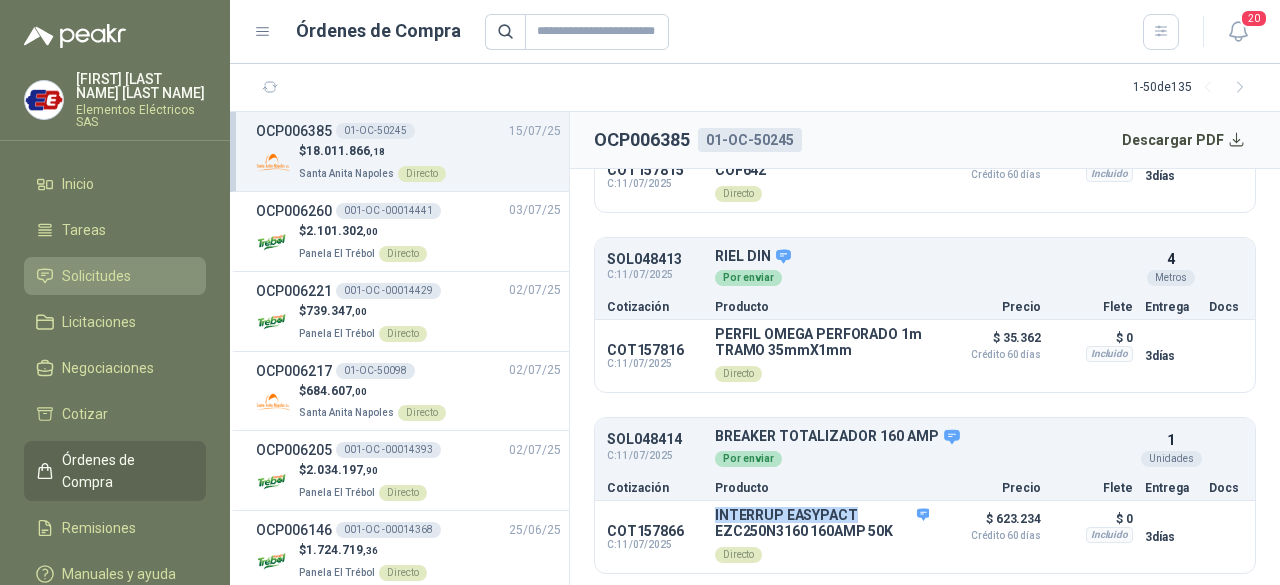 copy on "INTERRUP EASYPACT" 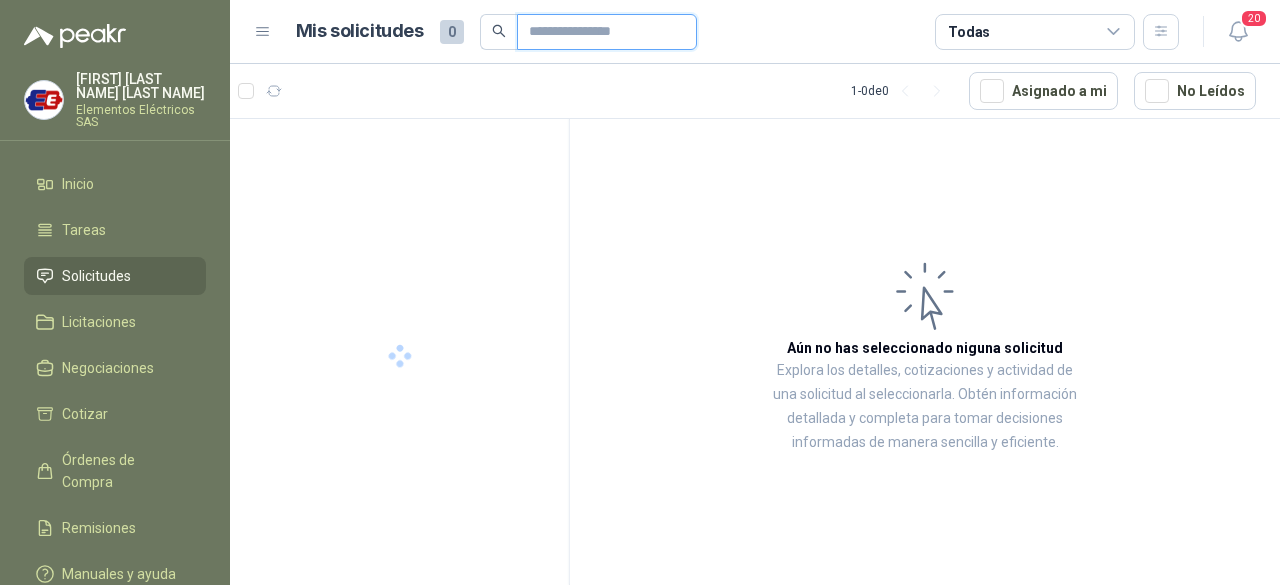 click at bounding box center [599, 32] 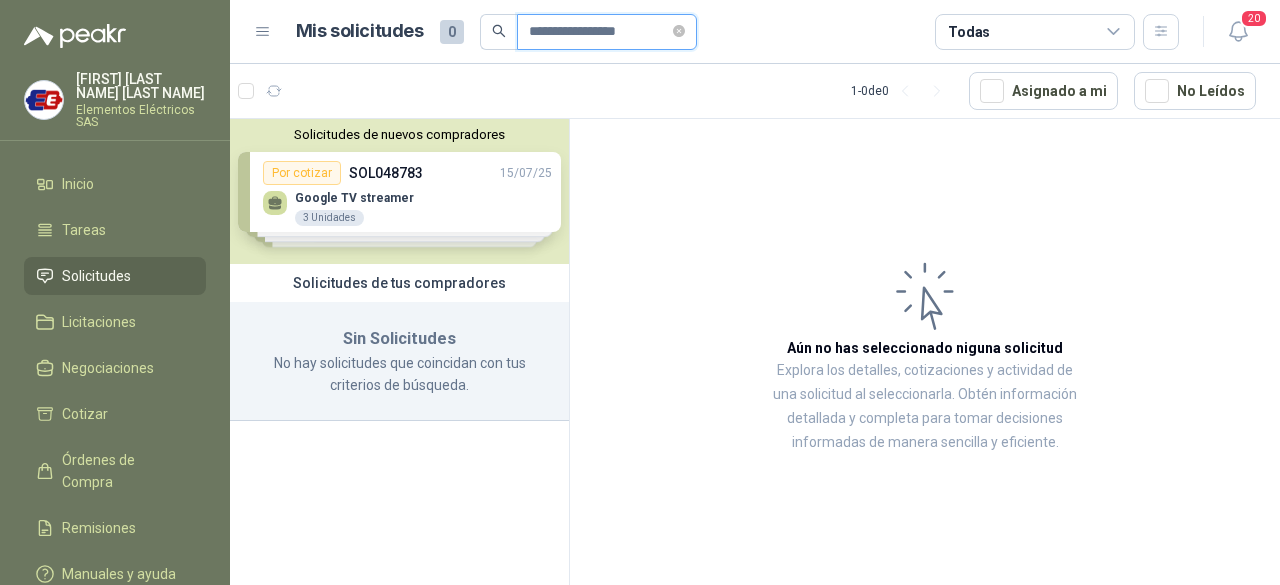drag, startPoint x: 661, startPoint y: 33, endPoint x: 589, endPoint y: 55, distance: 75.28612 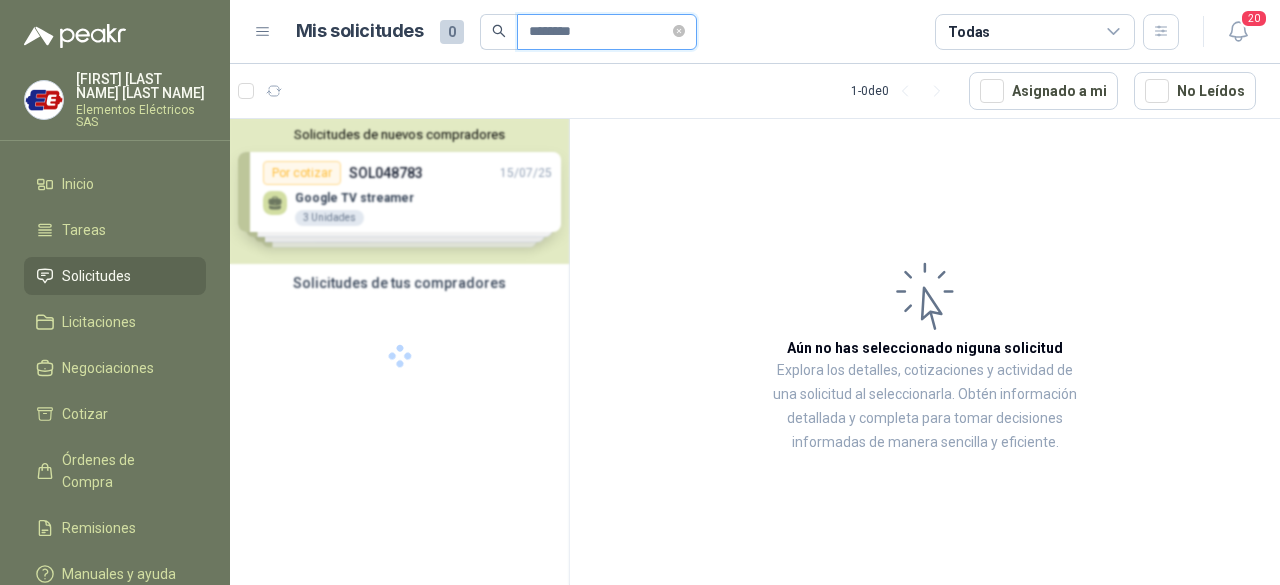 type on "********" 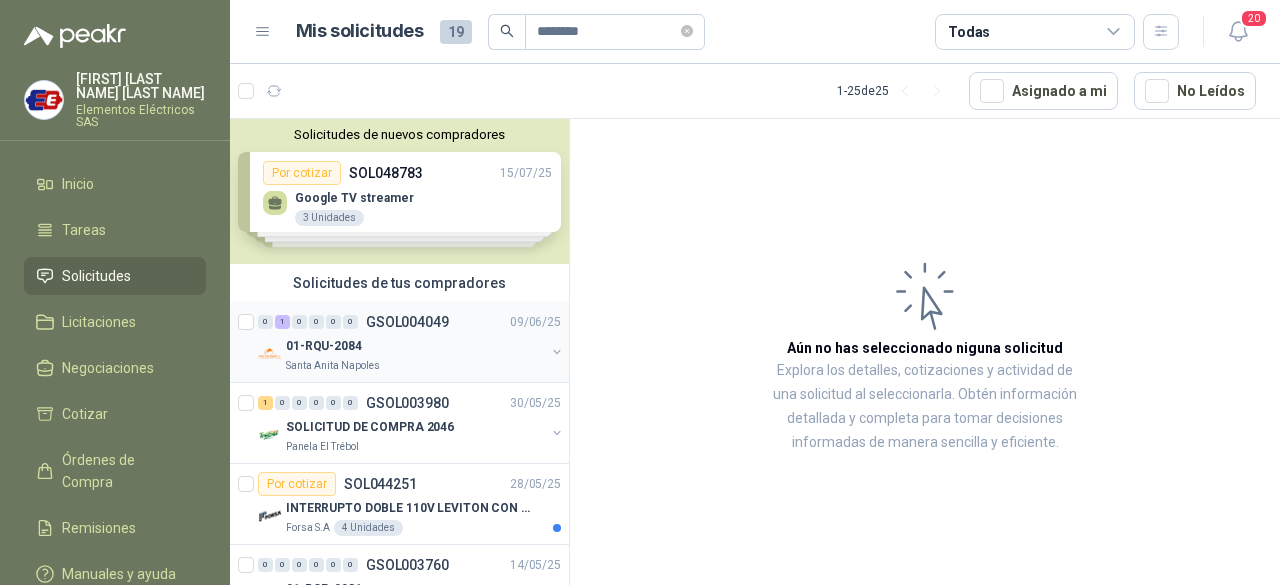 click on "01-RQU-2084" at bounding box center (415, 346) 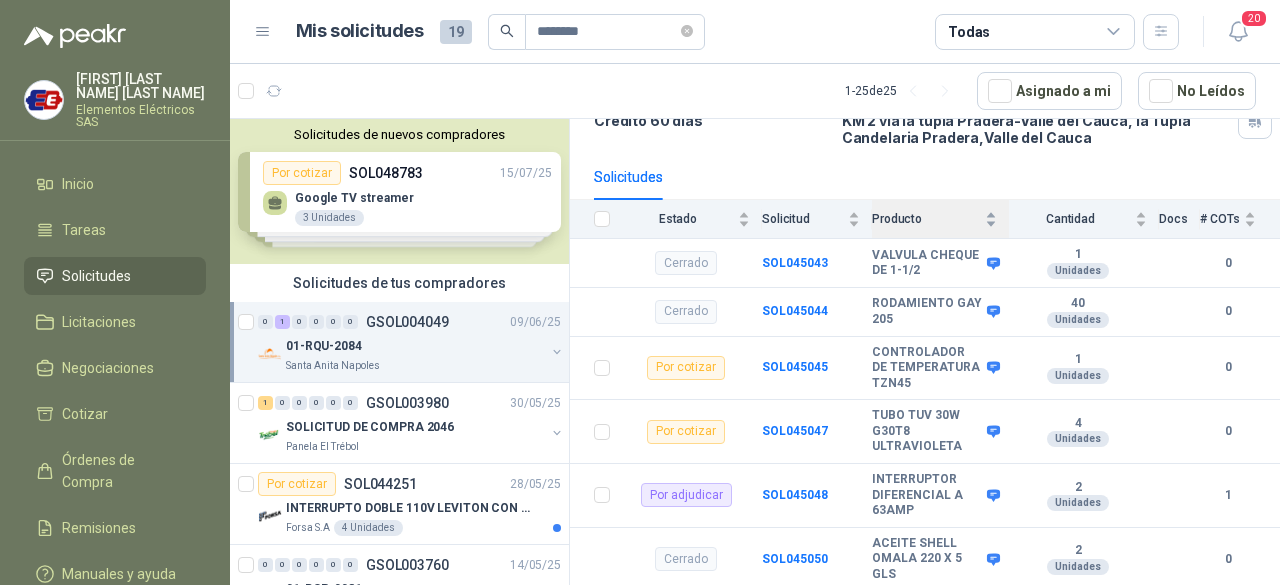 scroll, scrollTop: 187, scrollLeft: 0, axis: vertical 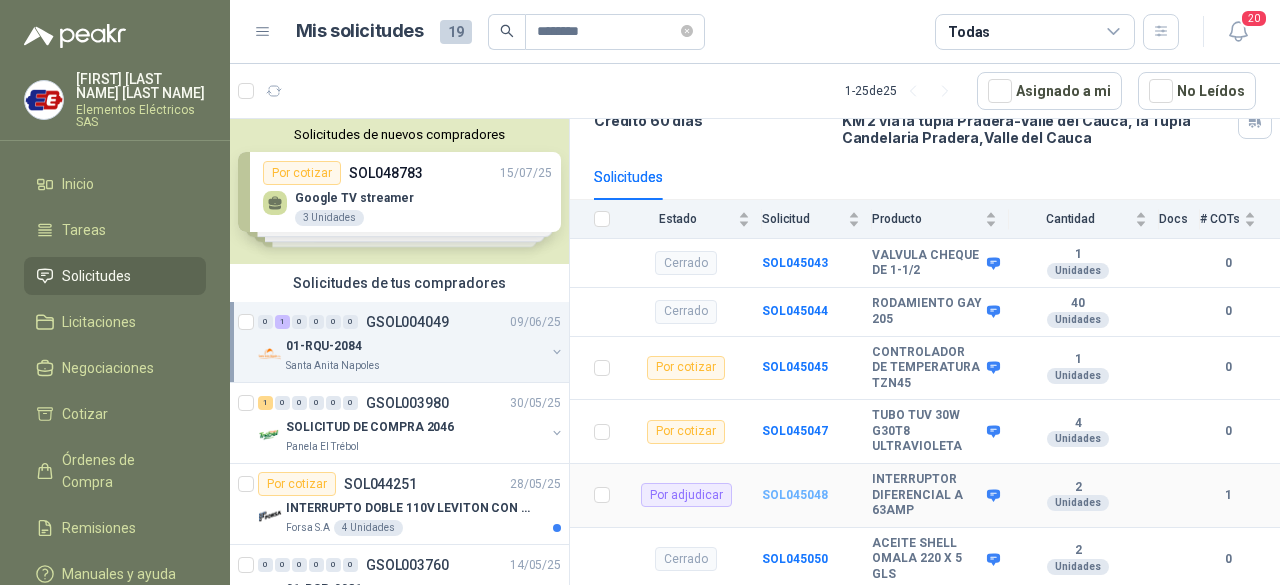 click on "SOL045048" at bounding box center [795, 495] 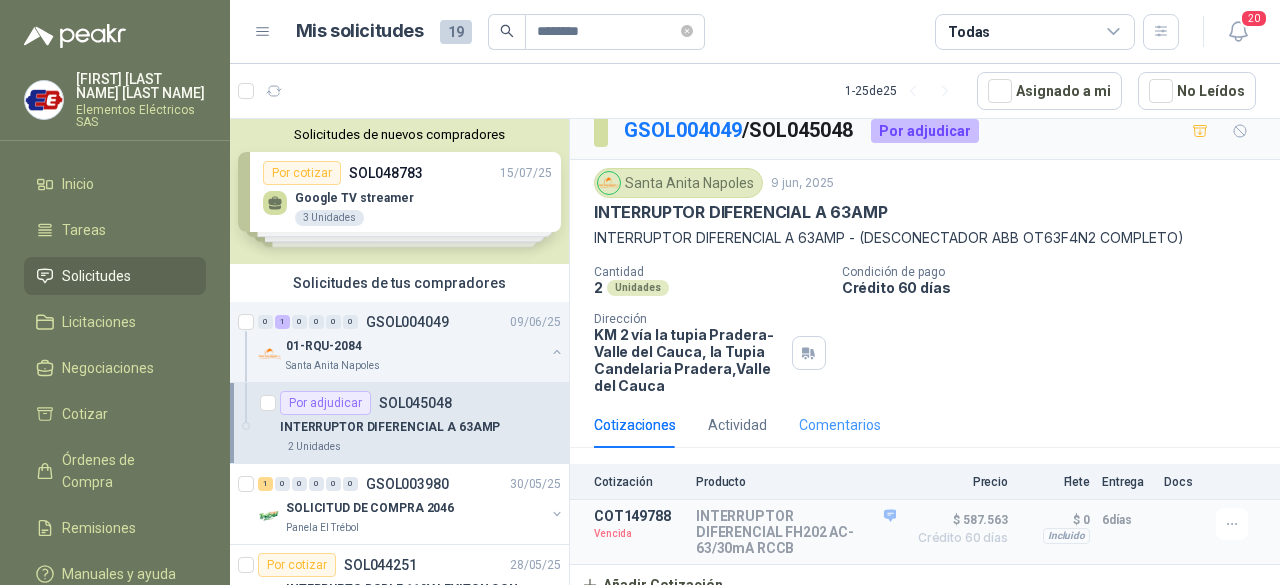 scroll, scrollTop: 28, scrollLeft: 0, axis: vertical 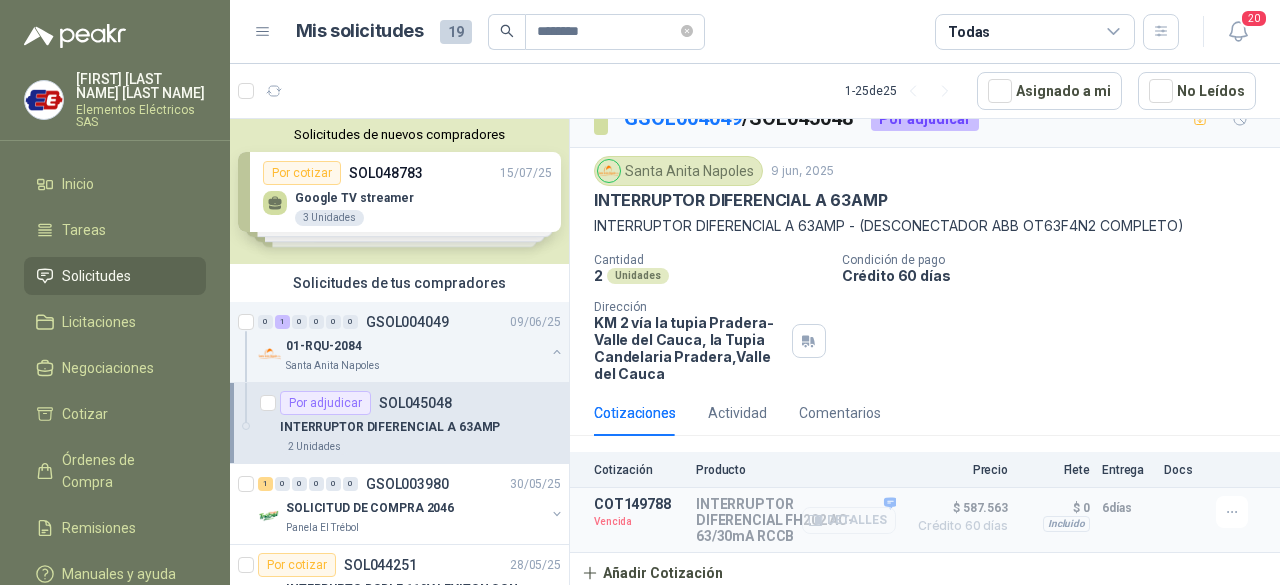 click on "Detalles" at bounding box center [849, 520] 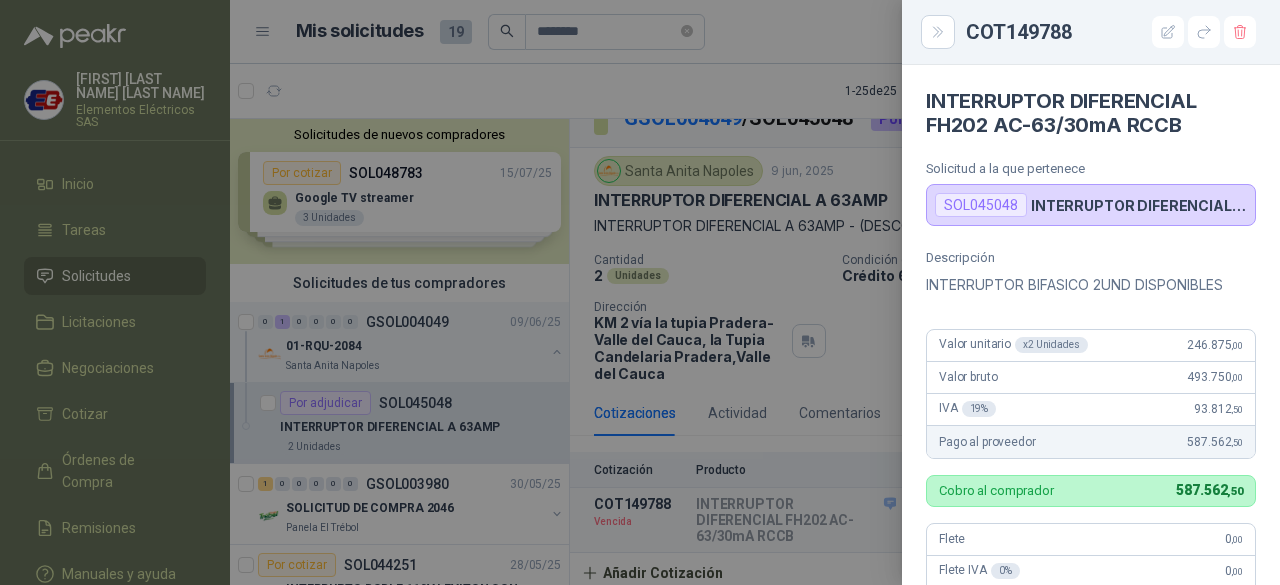 click on "INTERRUPTOR DIFERENCIAL A 63AMP" at bounding box center (1139, 205) 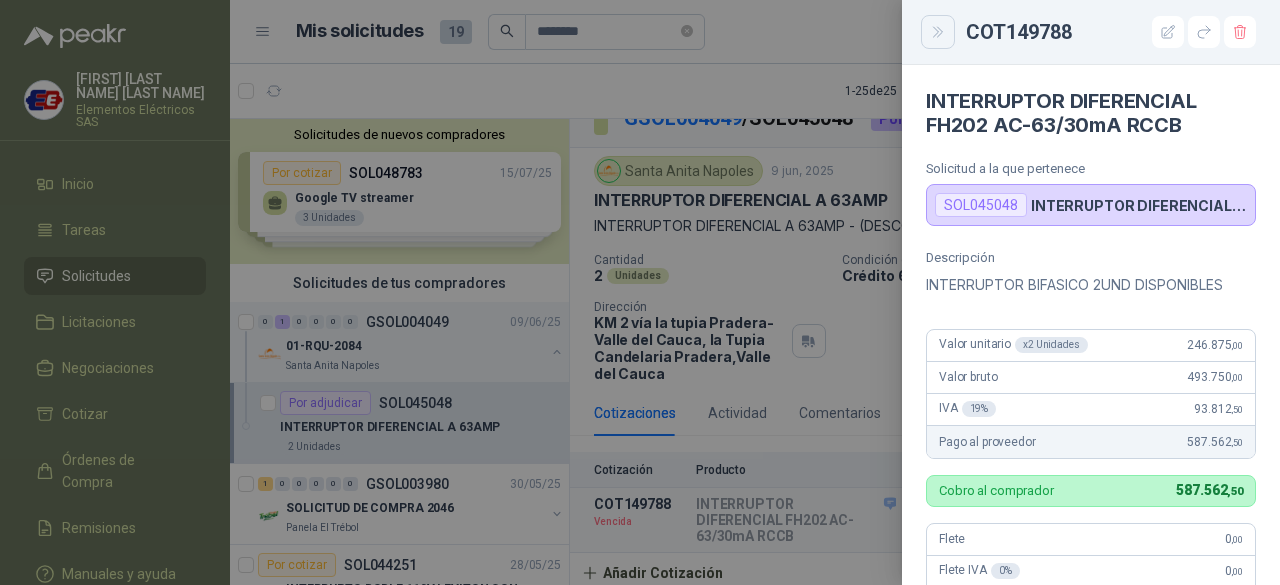 click 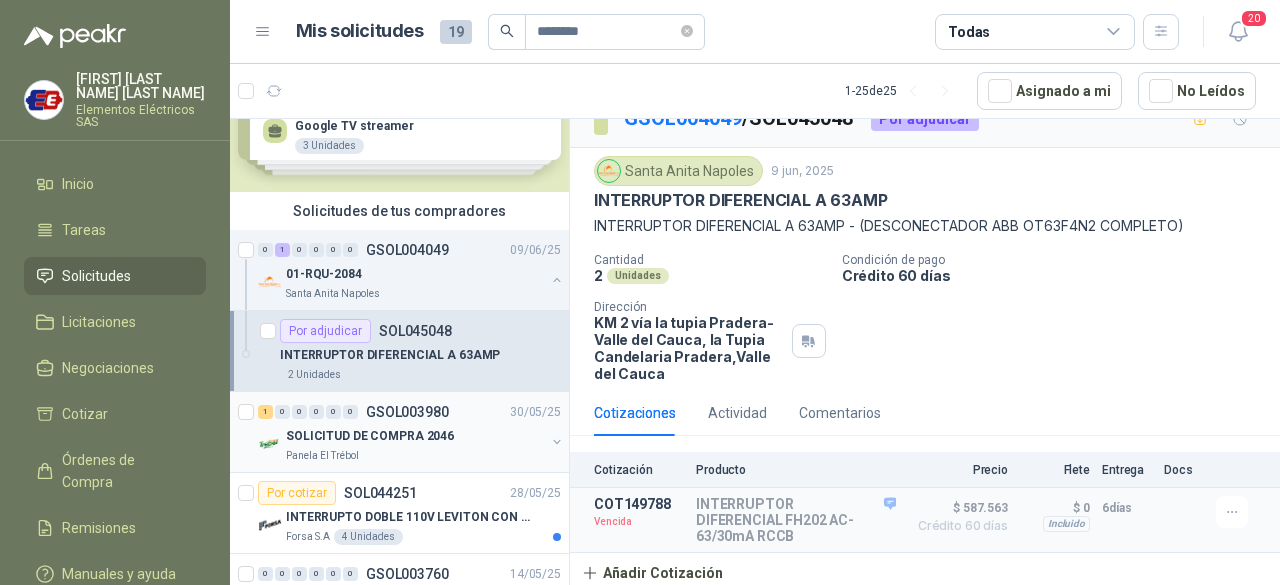 scroll, scrollTop: 200, scrollLeft: 0, axis: vertical 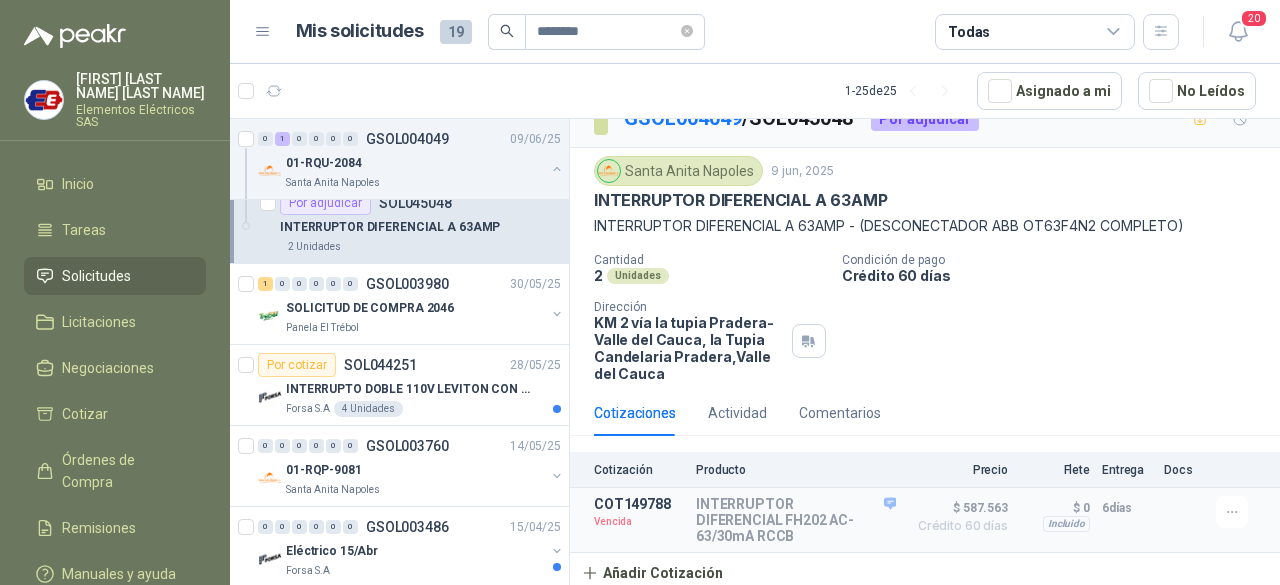 click on "Solicitudes" at bounding box center (96, 276) 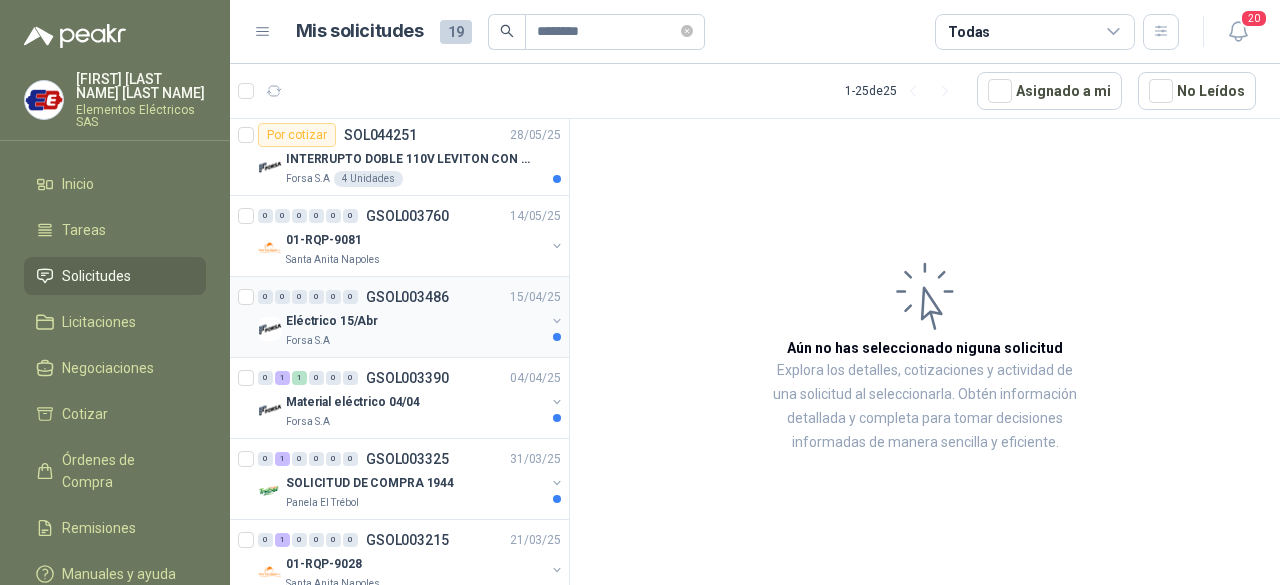 scroll, scrollTop: 400, scrollLeft: 0, axis: vertical 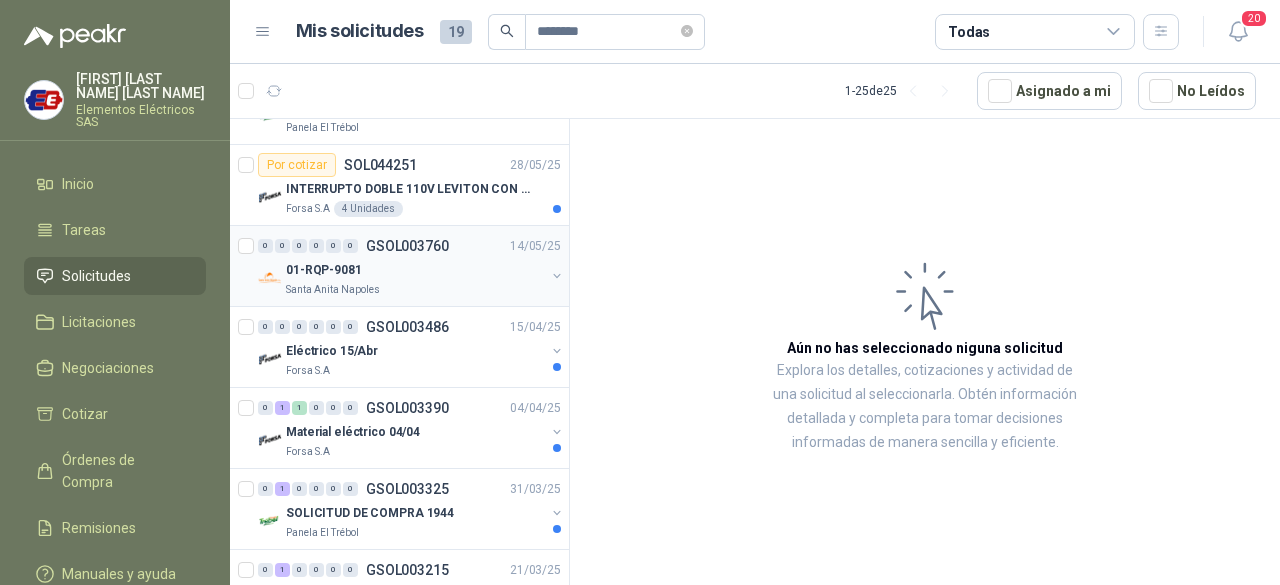 click on "Santa Anita Napoles" at bounding box center (415, 290) 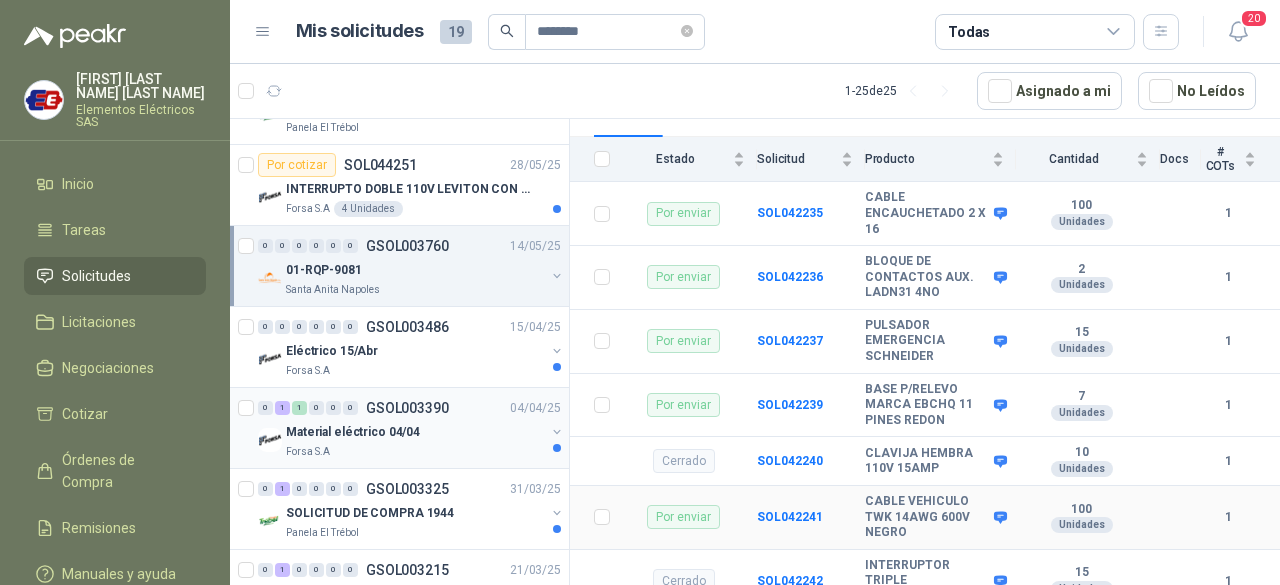 scroll, scrollTop: 237, scrollLeft: 0, axis: vertical 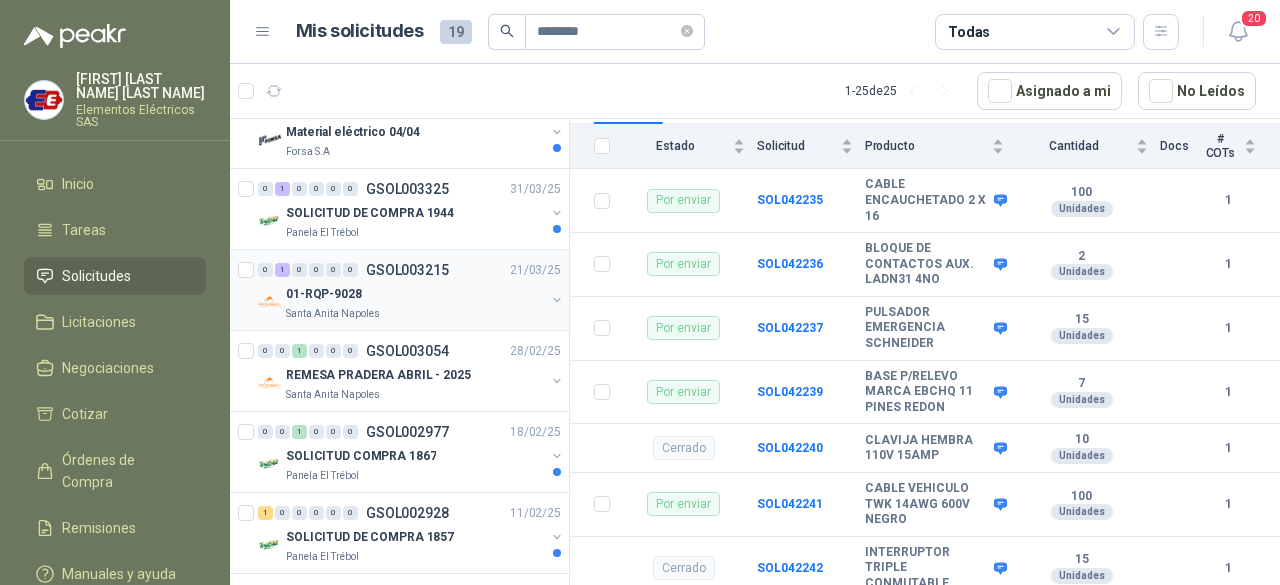 click on "01-RQP-9028" at bounding box center [415, 294] 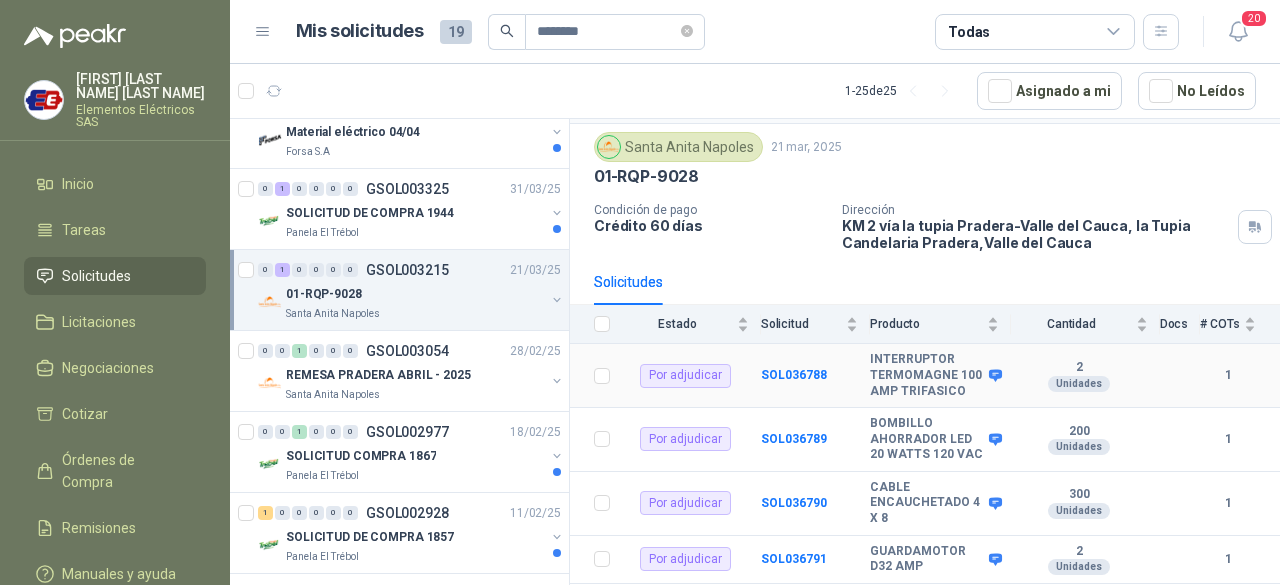 scroll, scrollTop: 100, scrollLeft: 0, axis: vertical 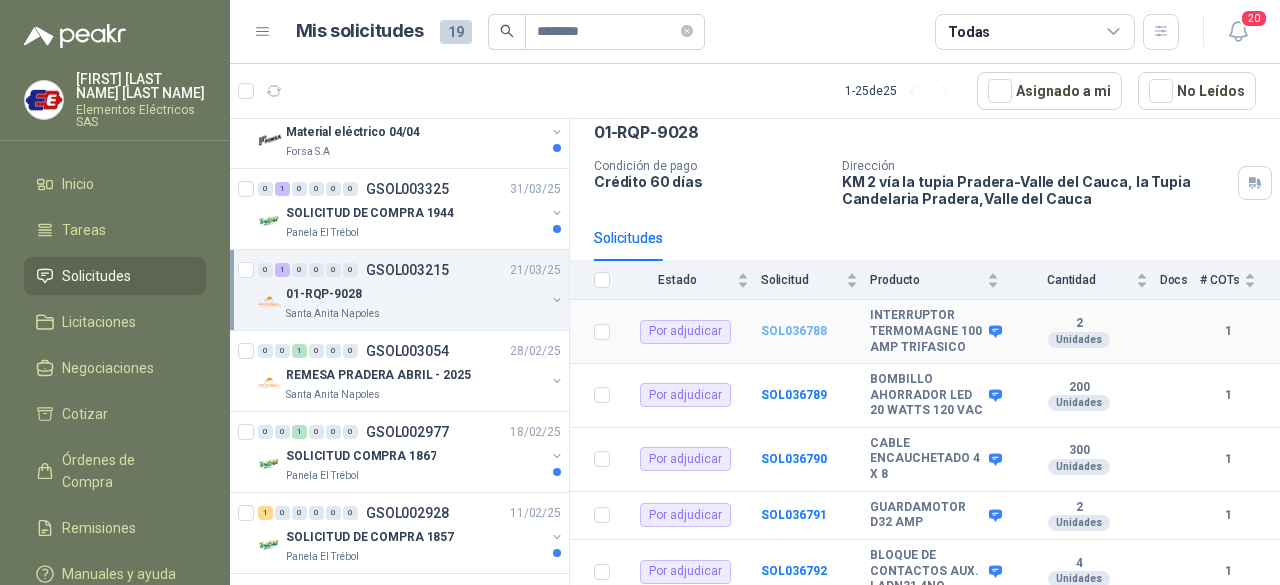 click on "SOL036788" at bounding box center [794, 331] 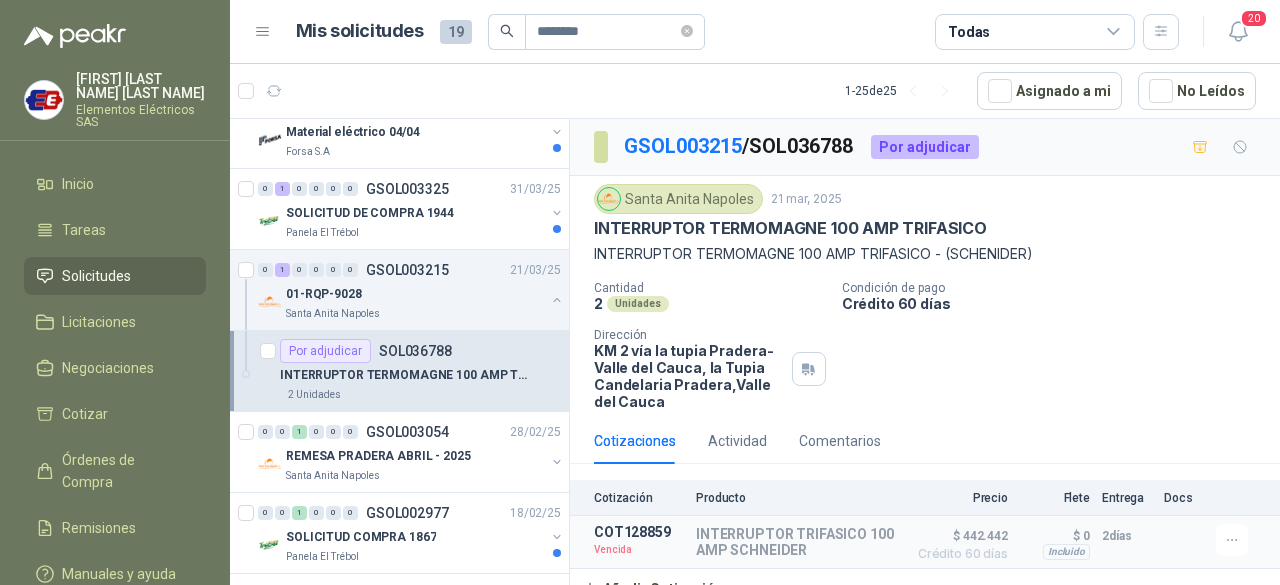 scroll, scrollTop: 14, scrollLeft: 0, axis: vertical 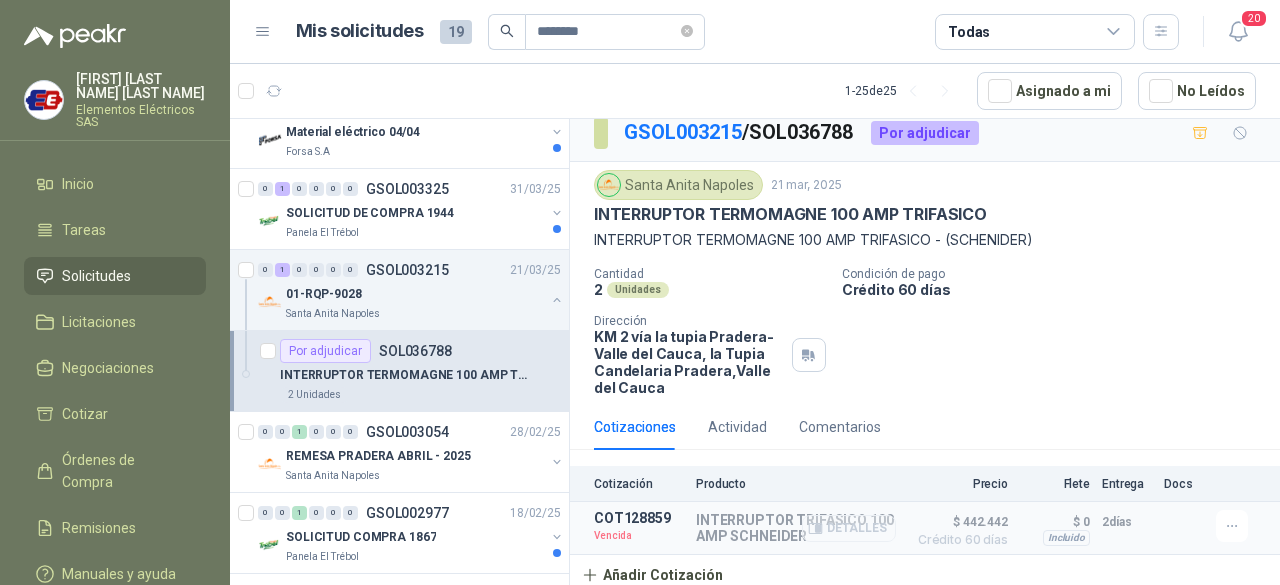click 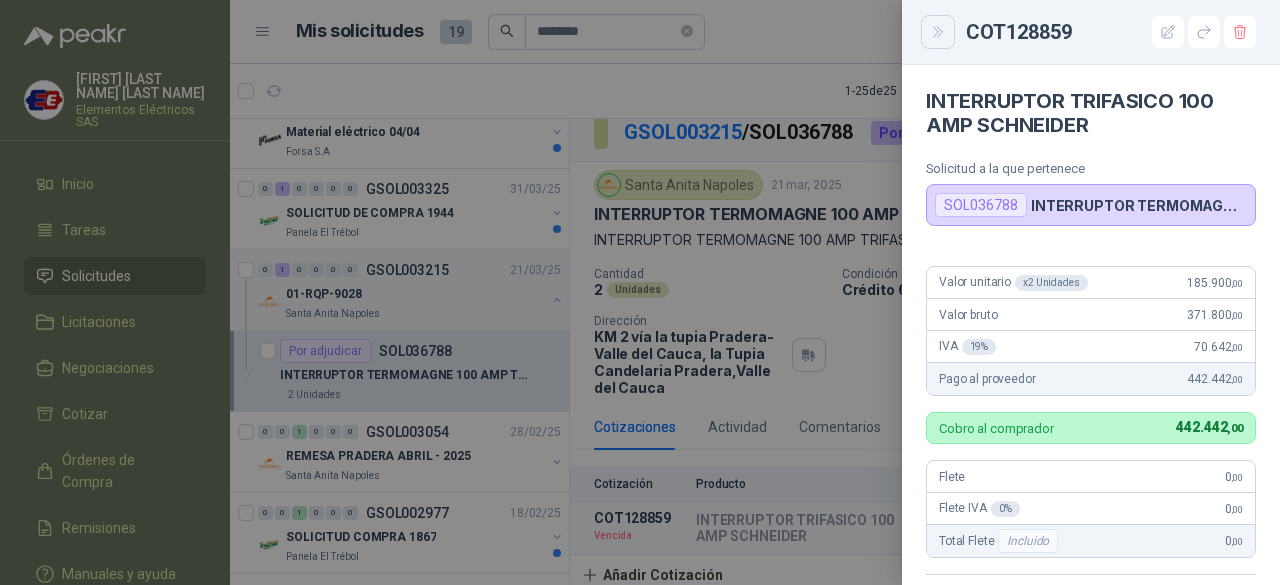 click at bounding box center [938, 32] 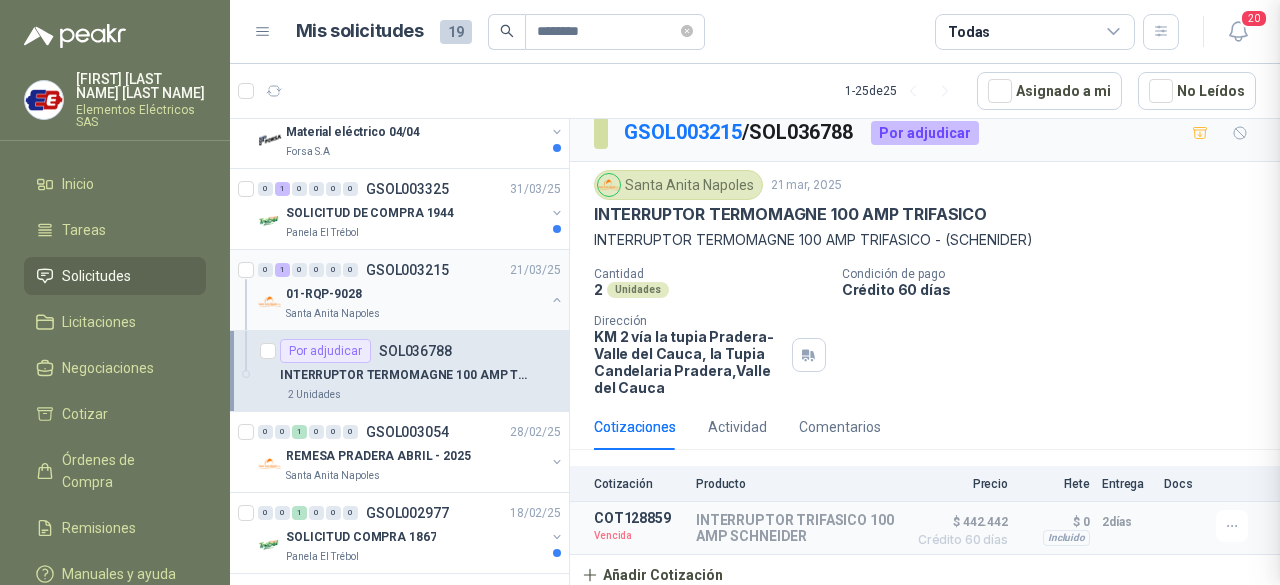 type 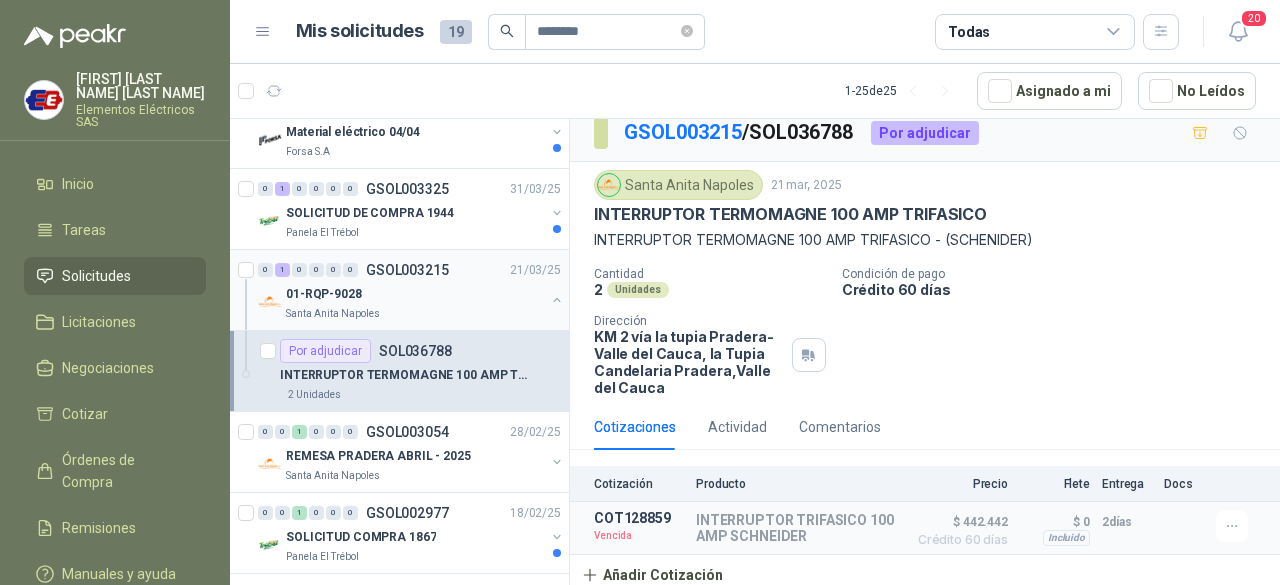 click on "01-RQP-9028" at bounding box center [415, 294] 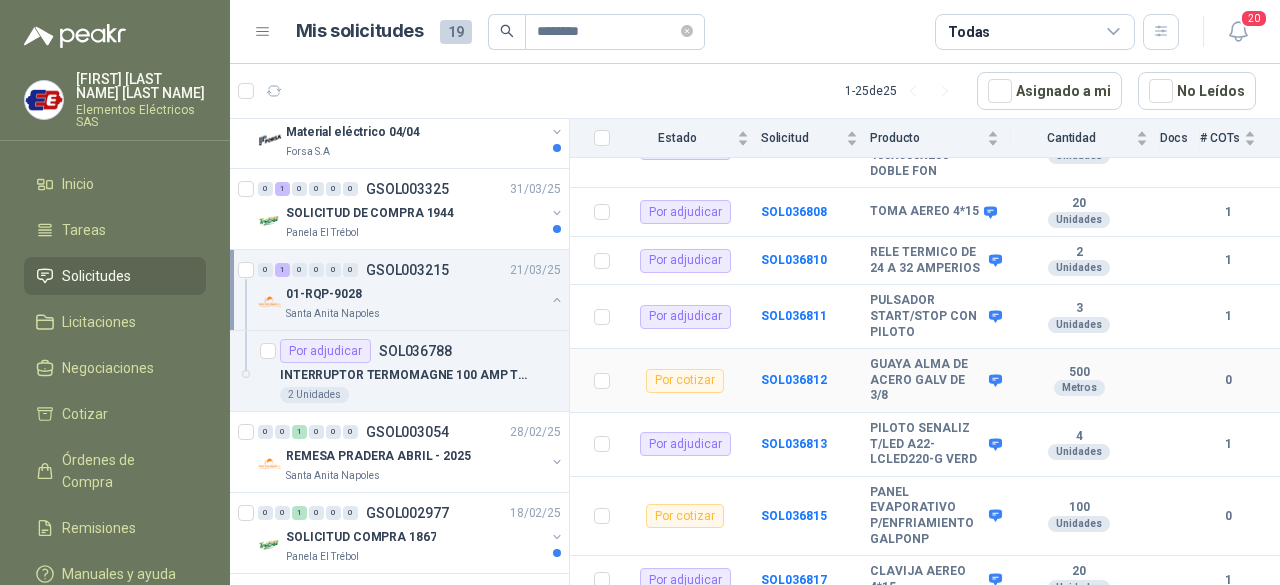 scroll, scrollTop: 1220, scrollLeft: 0, axis: vertical 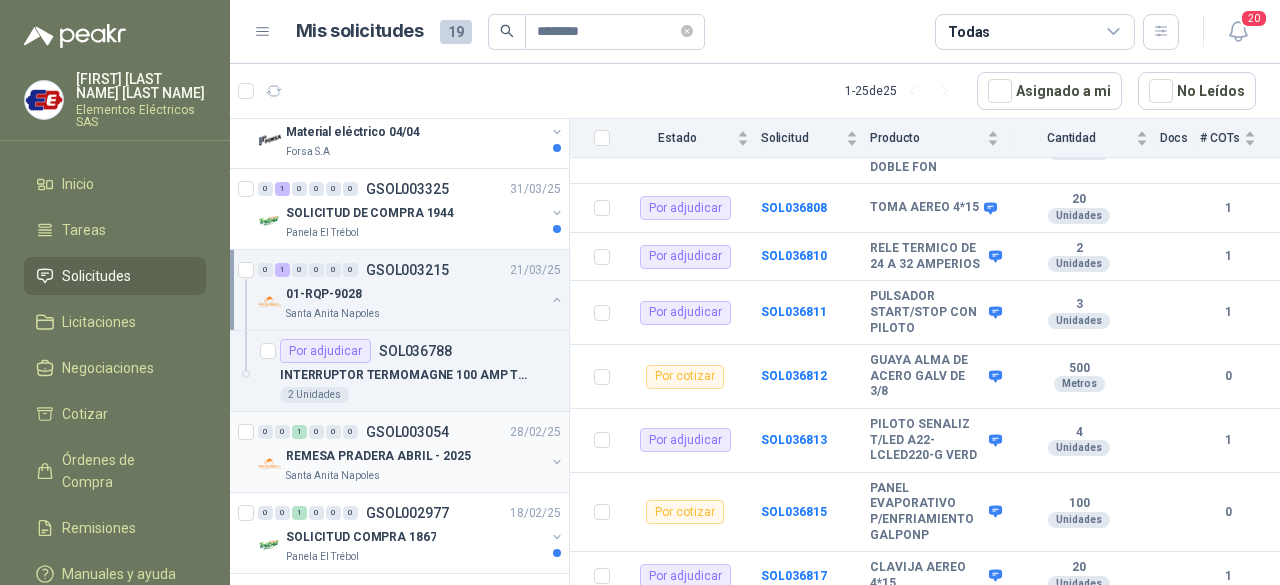 click on "0 0 1 0 0 0 GSOL003054 [DATE] REMESA PRADERA [MONTH] - [YEAR] [CITY] [CITY]" at bounding box center [399, 452] 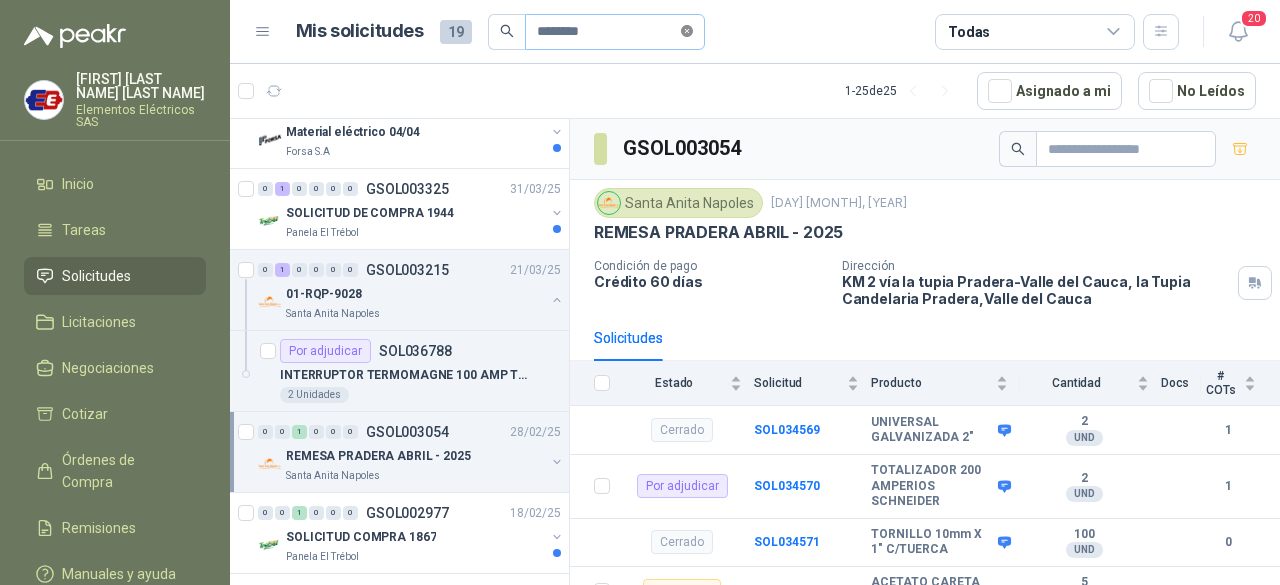 click 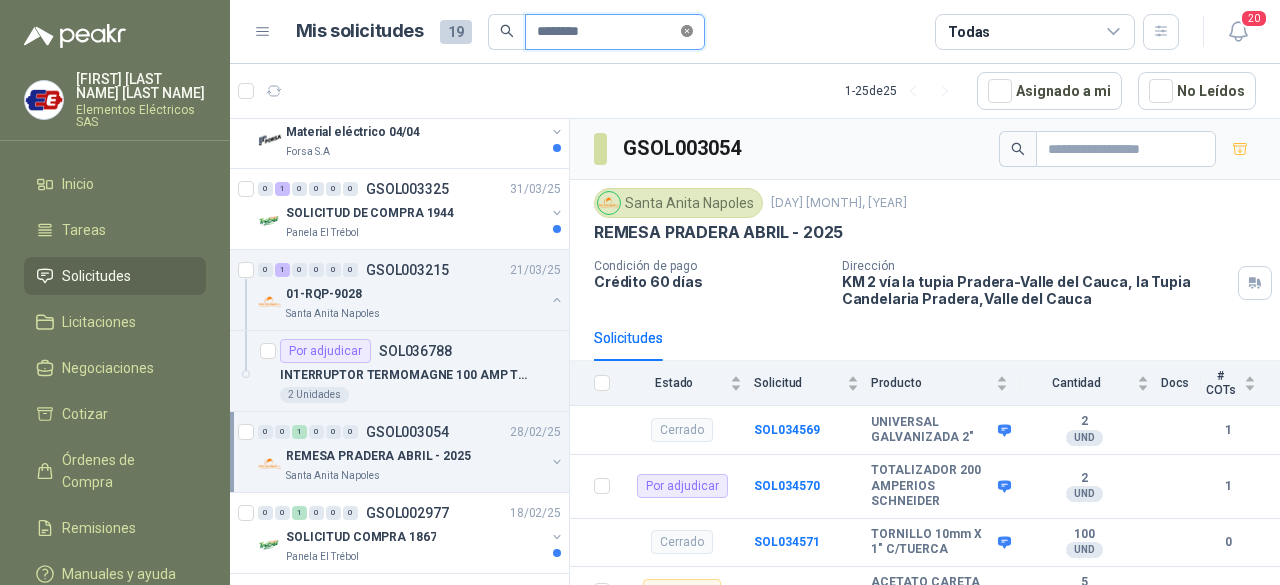 type 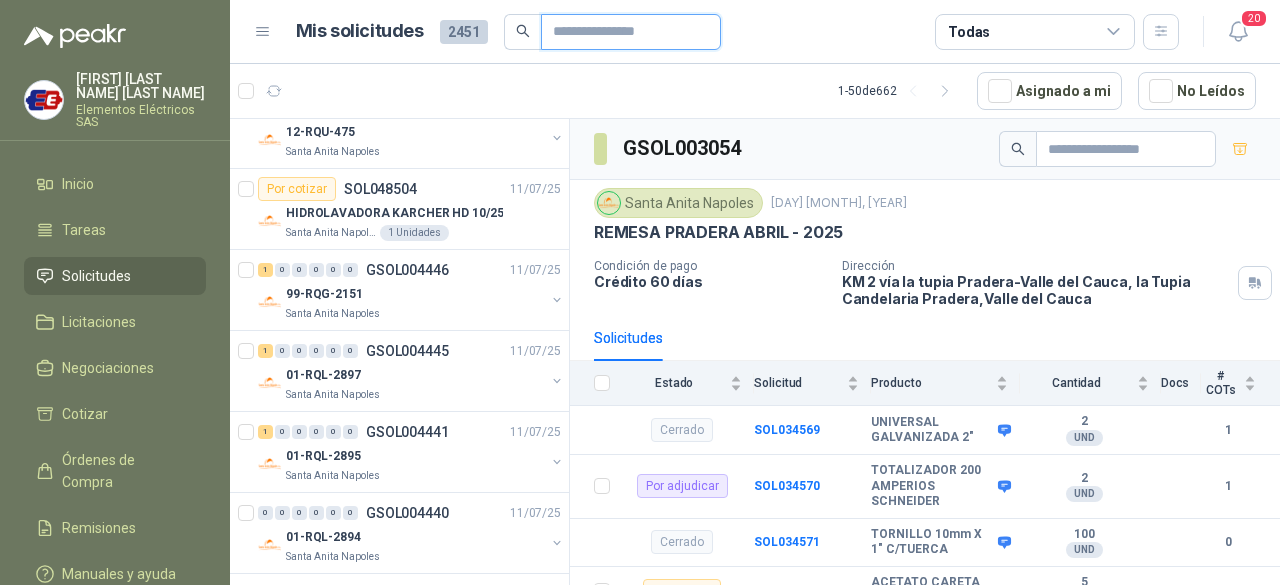 scroll, scrollTop: 0, scrollLeft: 0, axis: both 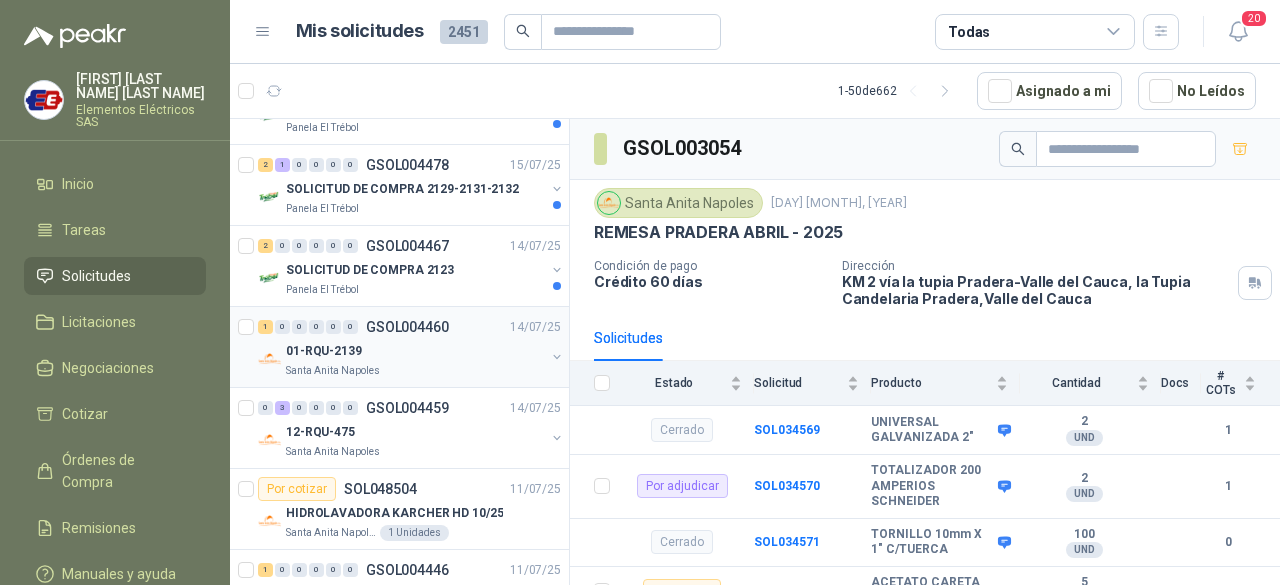click on "Santa Anita Napoles" at bounding box center (415, 371) 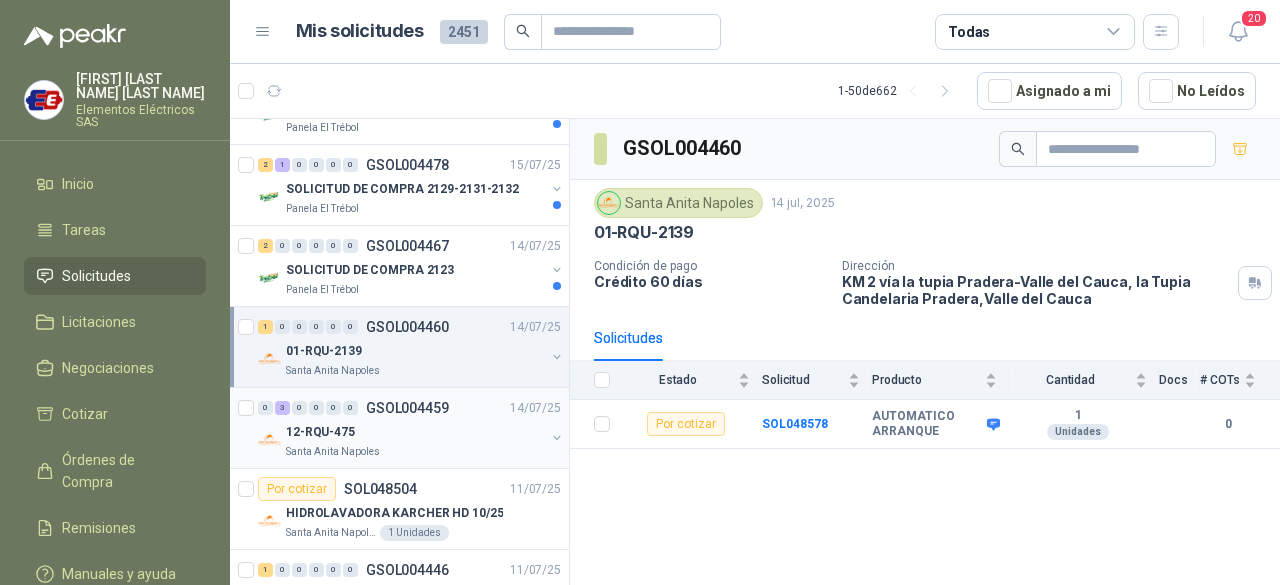 click on "Santa Anita Napoles" at bounding box center [415, 452] 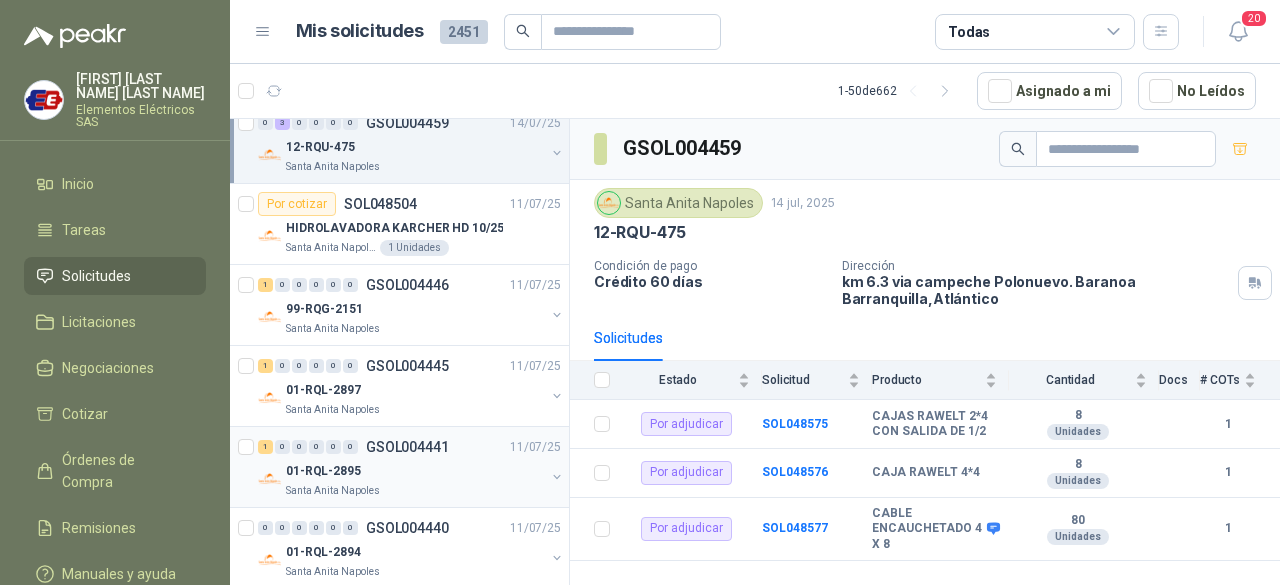 scroll, scrollTop: 700, scrollLeft: 0, axis: vertical 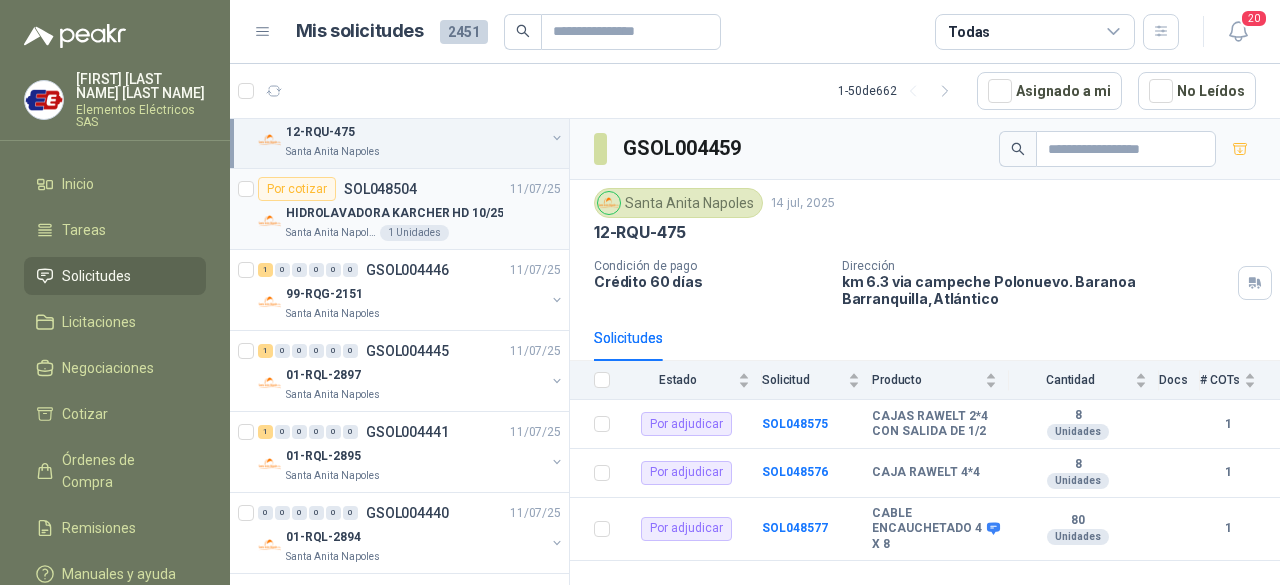 click on "HIDROLAVADORA KARCHER HD 10/25" at bounding box center [423, 213] 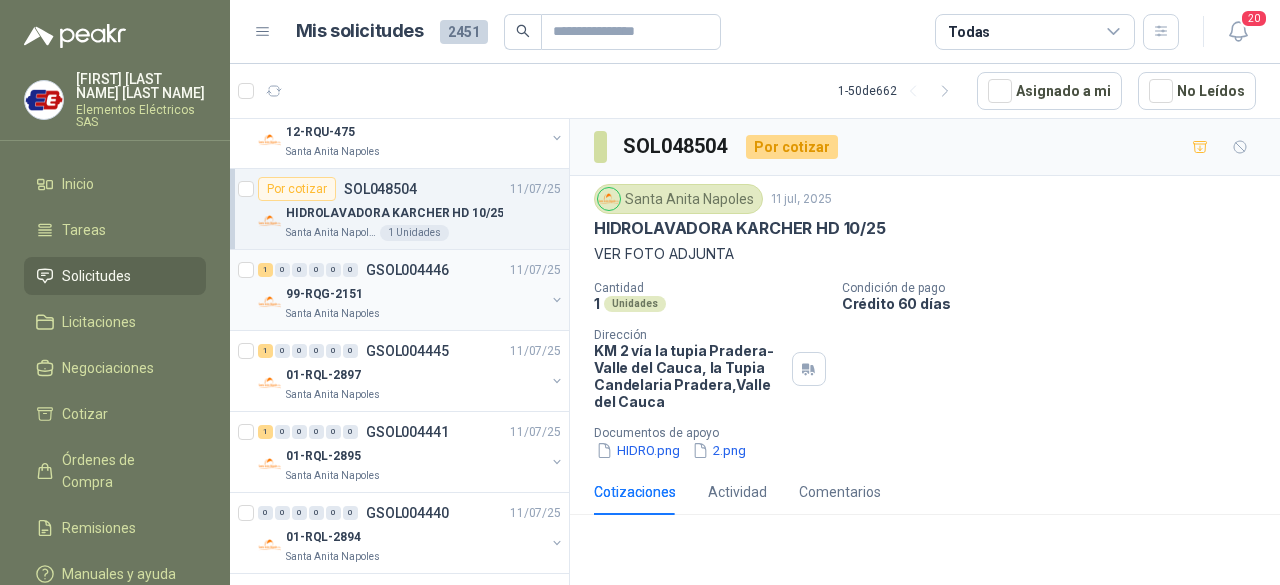click on "99-RQG-2151" at bounding box center (415, 294) 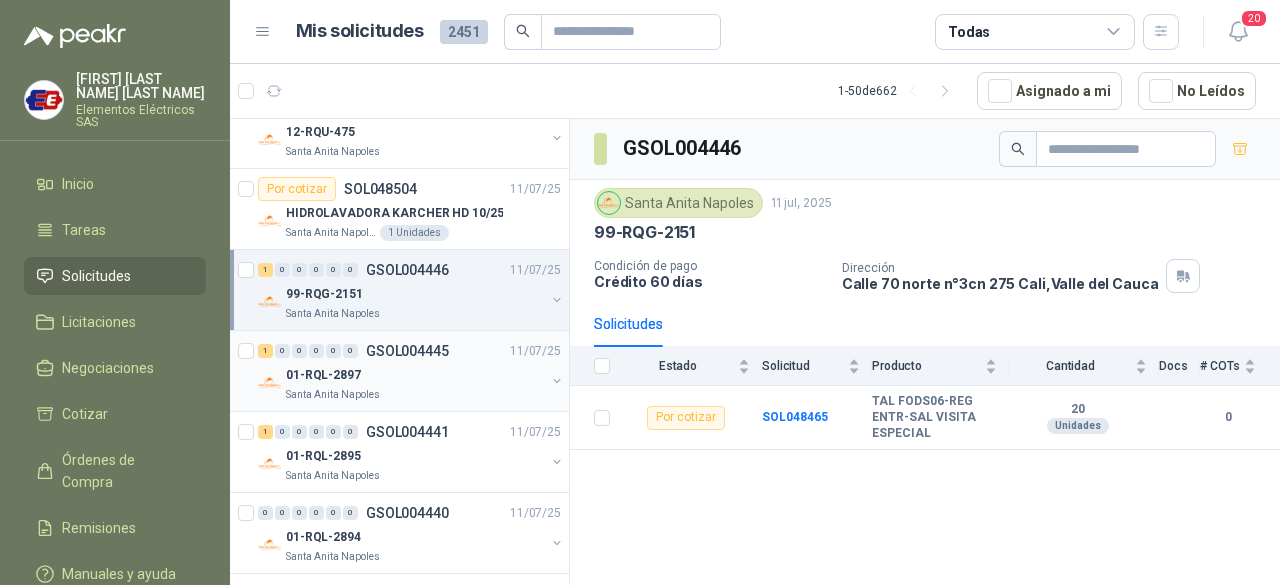click on "01-RQL-2897" at bounding box center [415, 375] 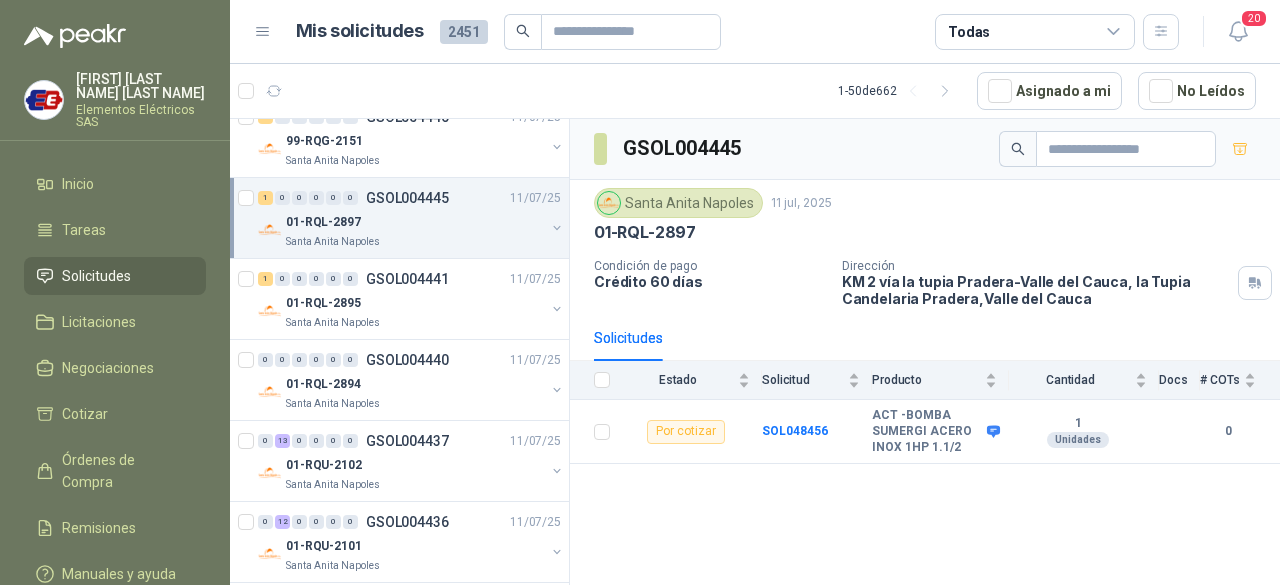 scroll, scrollTop: 900, scrollLeft: 0, axis: vertical 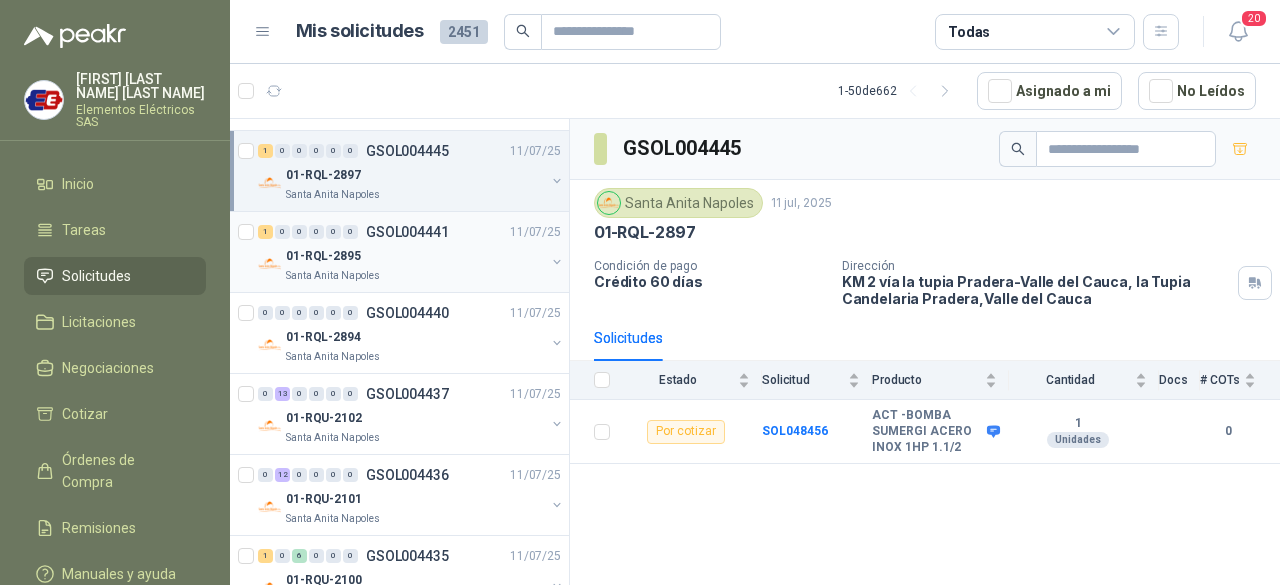 click on "01-RQL-2895" at bounding box center [415, 256] 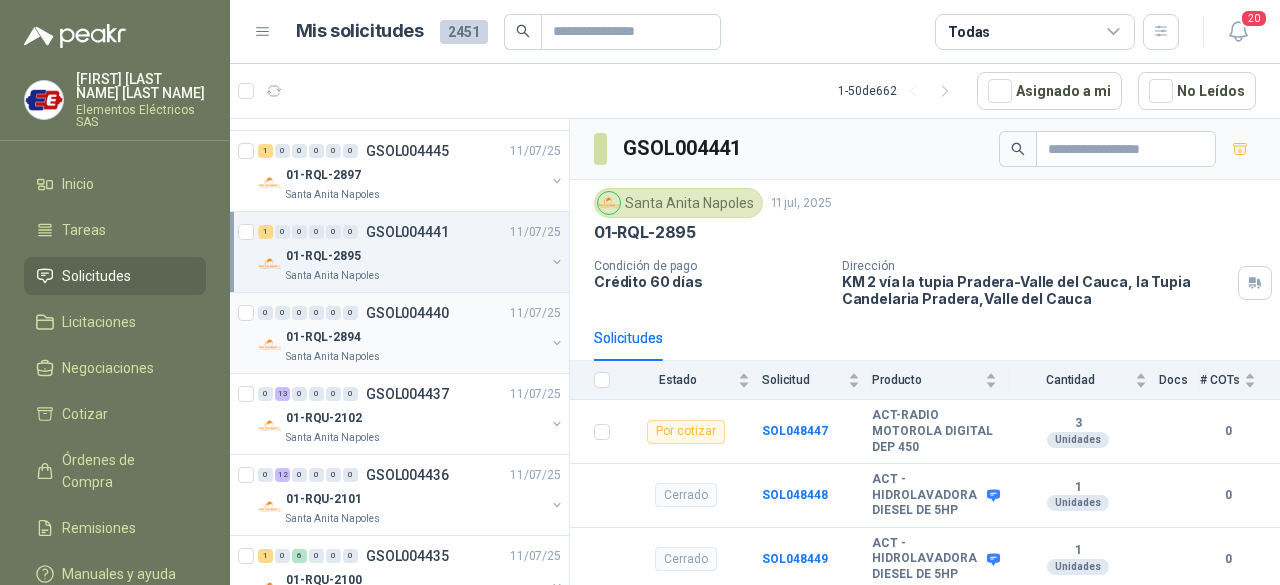 click on "Santa Anita Napoles" at bounding box center [415, 357] 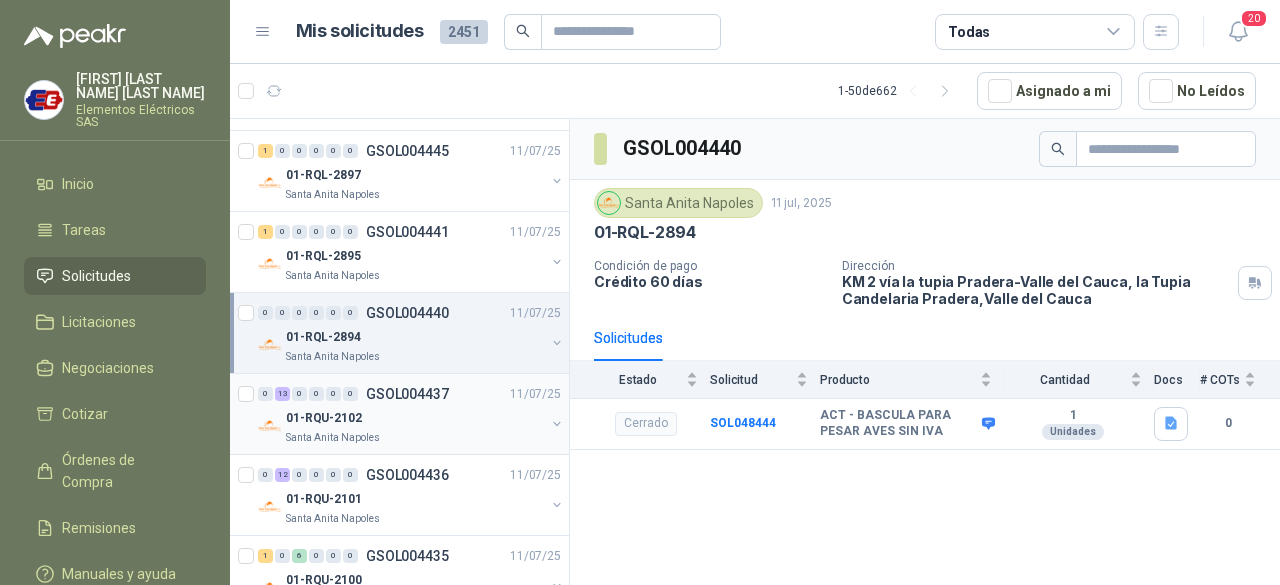 click on "01-RQU-2102" at bounding box center [415, 418] 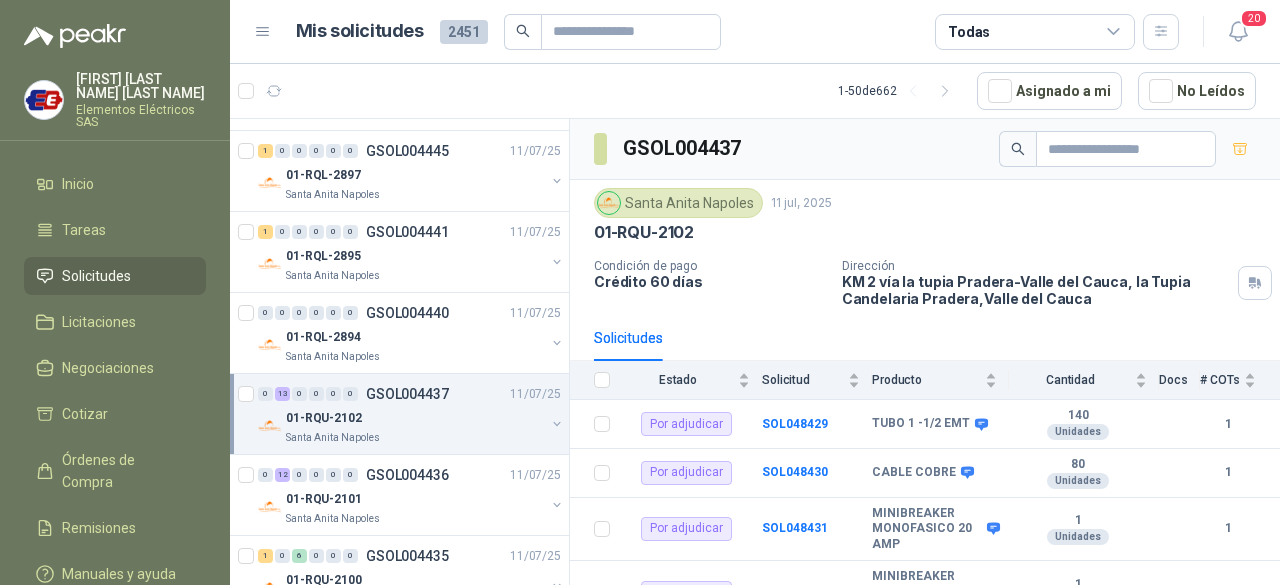 scroll, scrollTop: 1000, scrollLeft: 0, axis: vertical 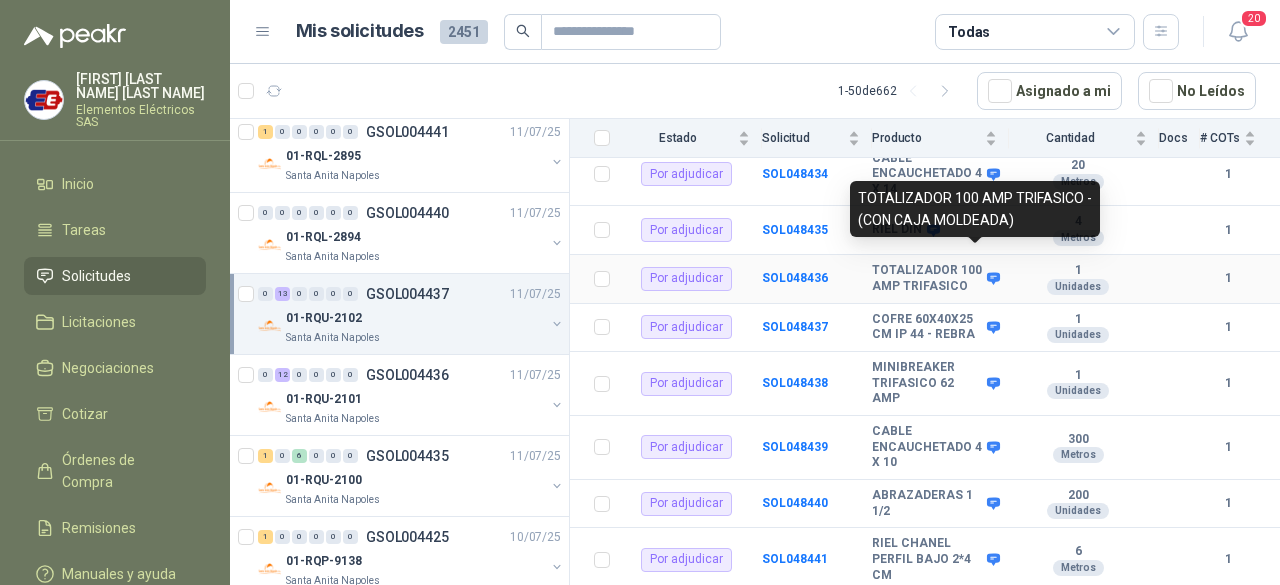 click 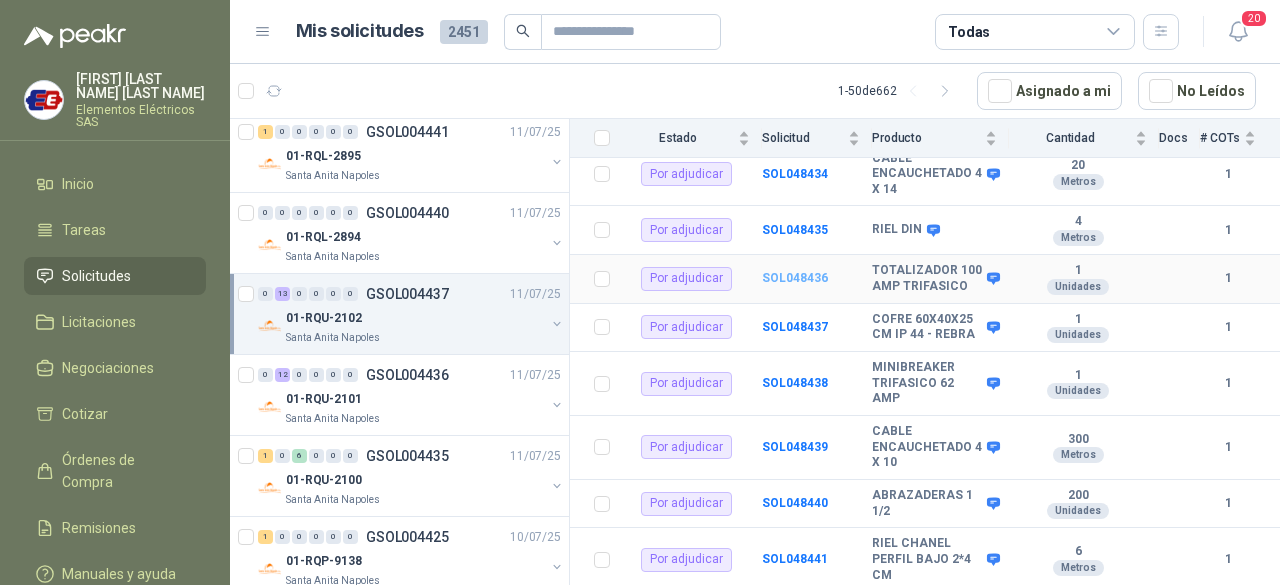 click on "SOL048436" at bounding box center (795, 278) 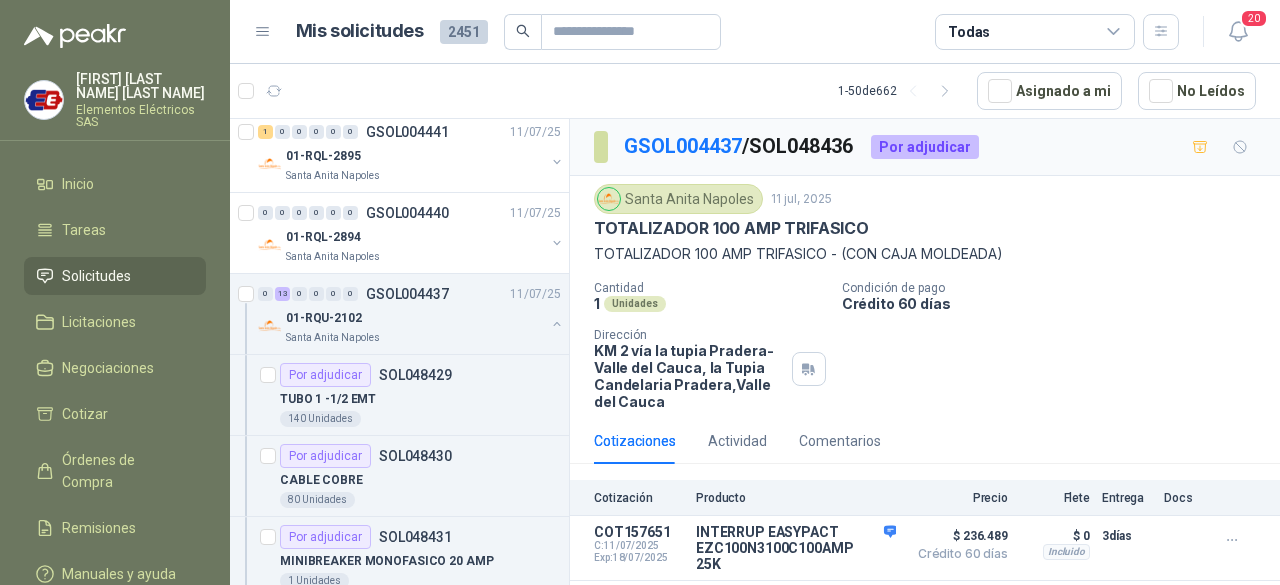 scroll, scrollTop: 28, scrollLeft: 0, axis: vertical 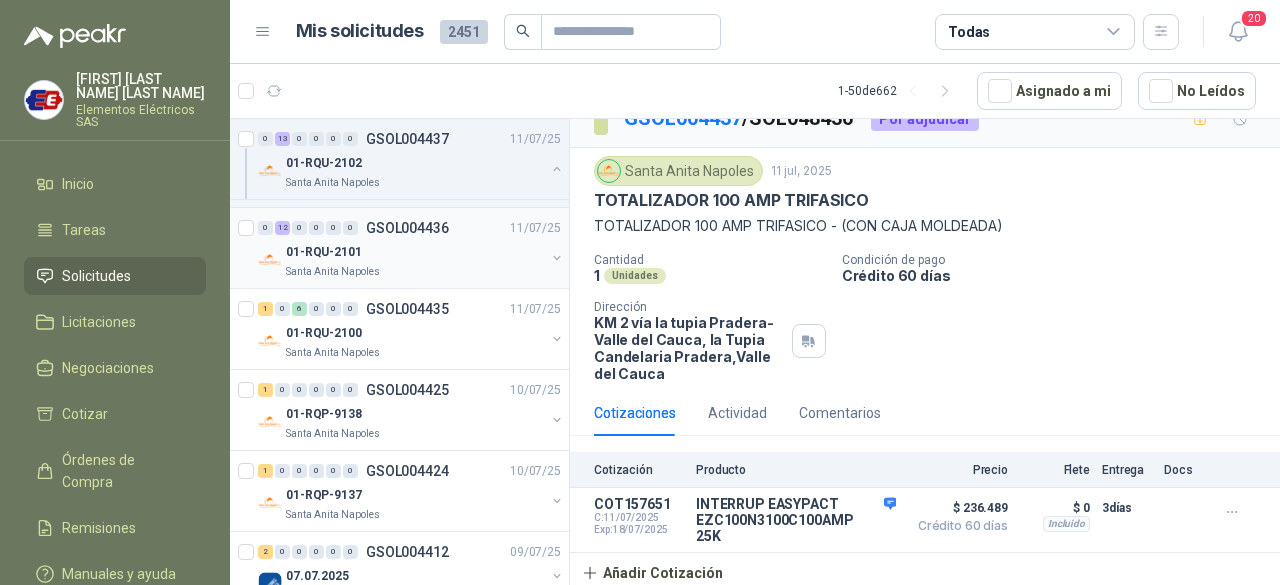 click on "0   12   0   0   0   0   GSOL004436 [DATE]" at bounding box center (411, 228) 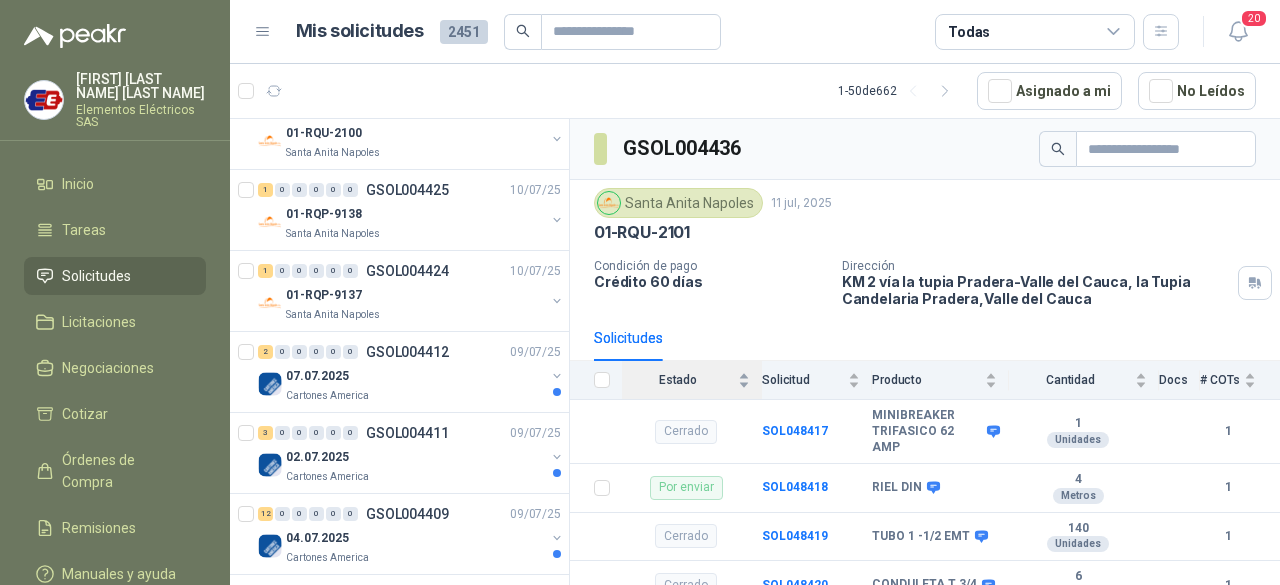 scroll, scrollTop: 2500, scrollLeft: 0, axis: vertical 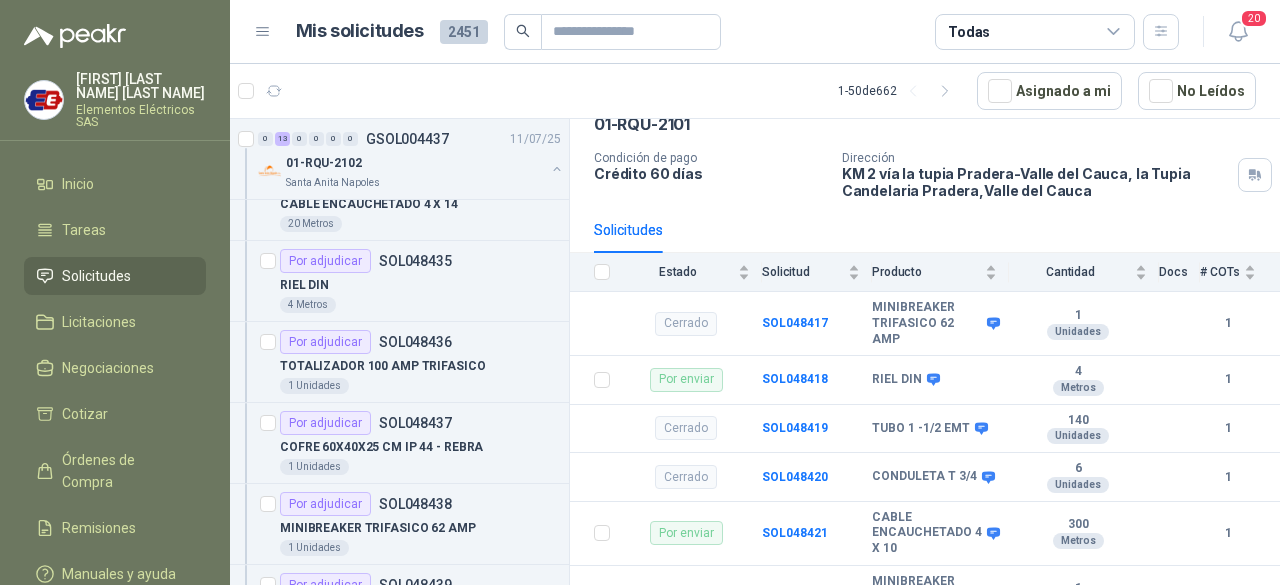 click on "Por adjudicar SOL048436" at bounding box center [420, 342] 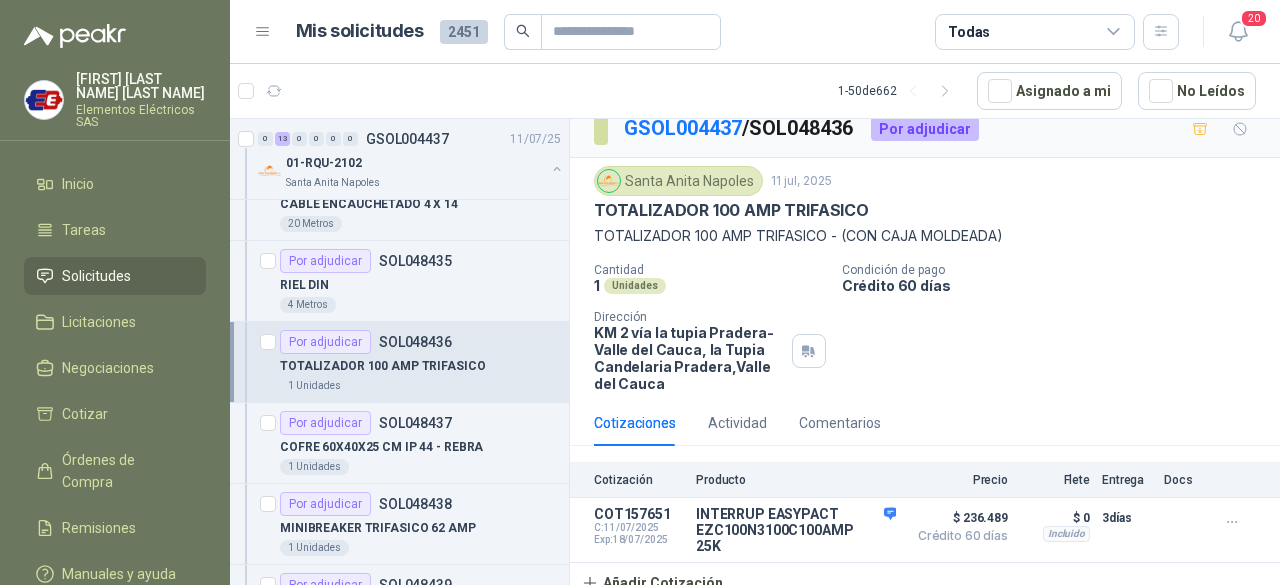 scroll, scrollTop: 28, scrollLeft: 0, axis: vertical 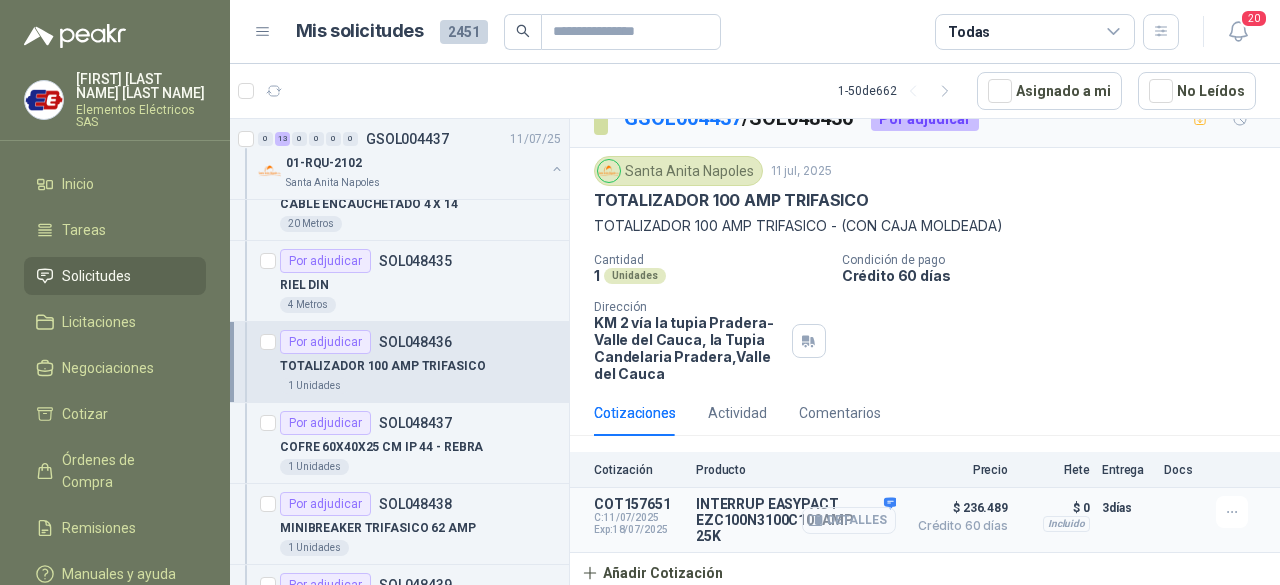 click on "Detalles" at bounding box center [849, 520] 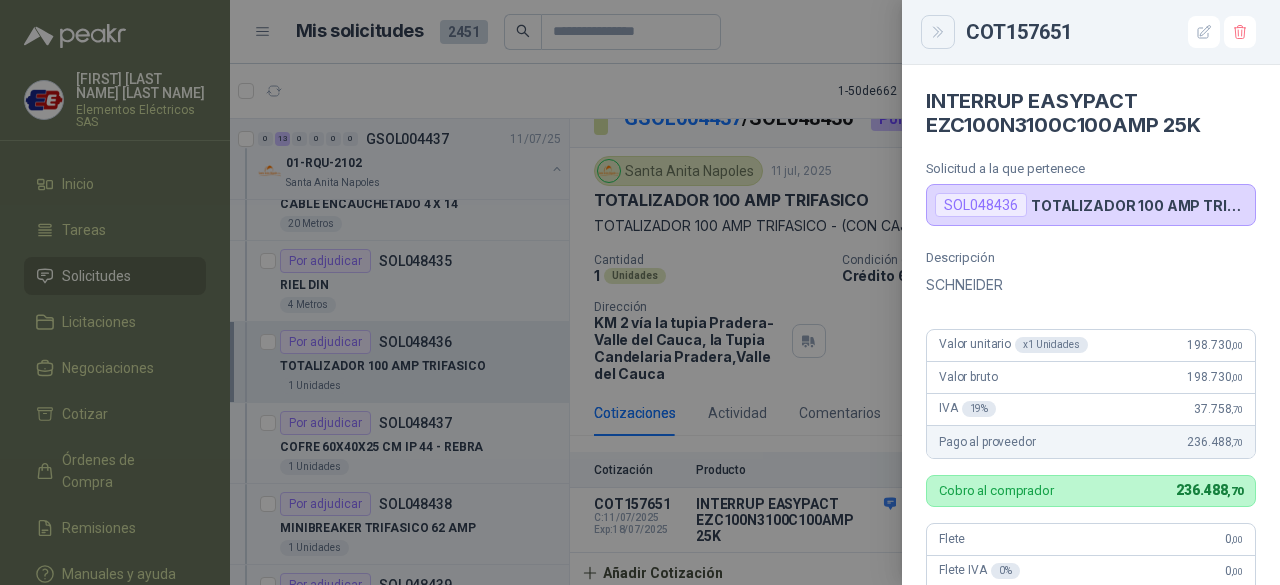 click 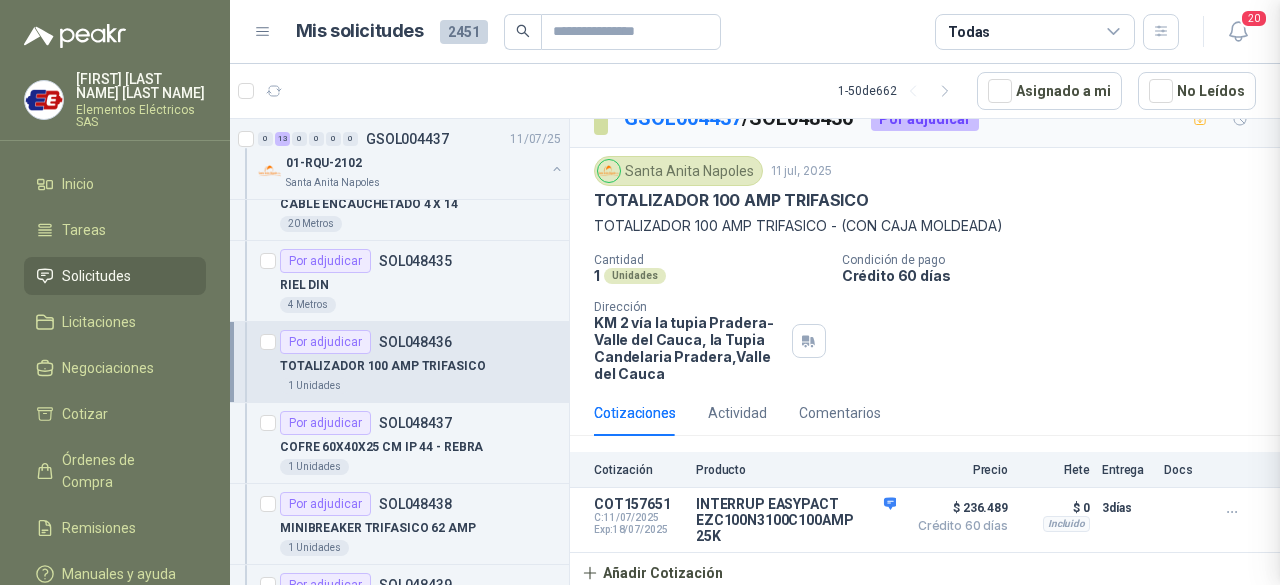 type 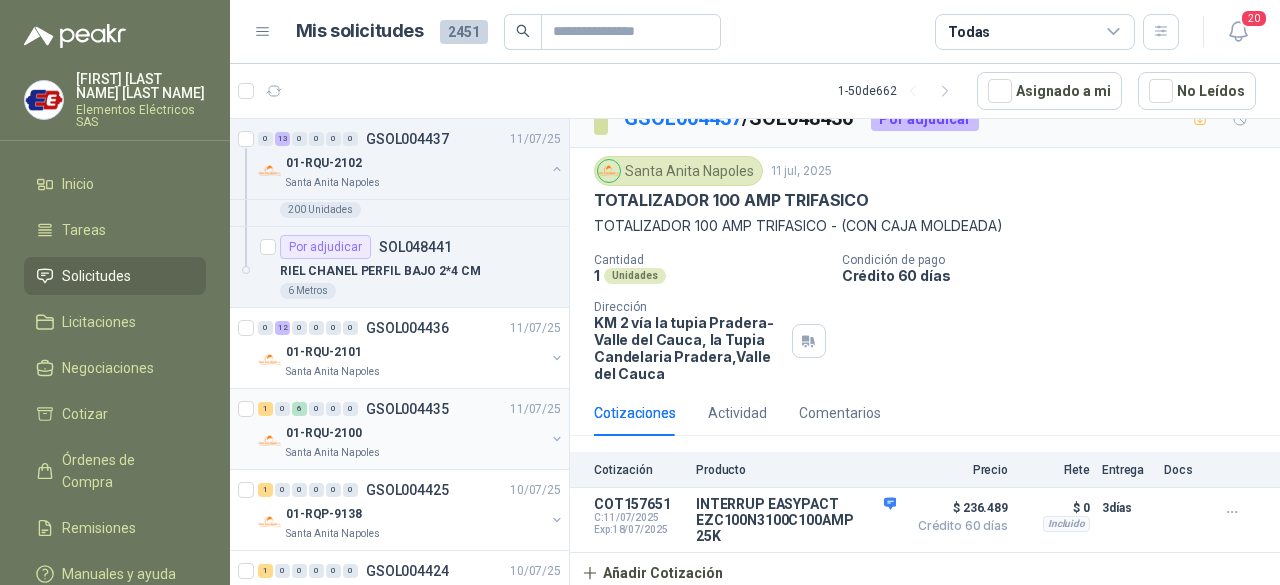 scroll, scrollTop: 2200, scrollLeft: 0, axis: vertical 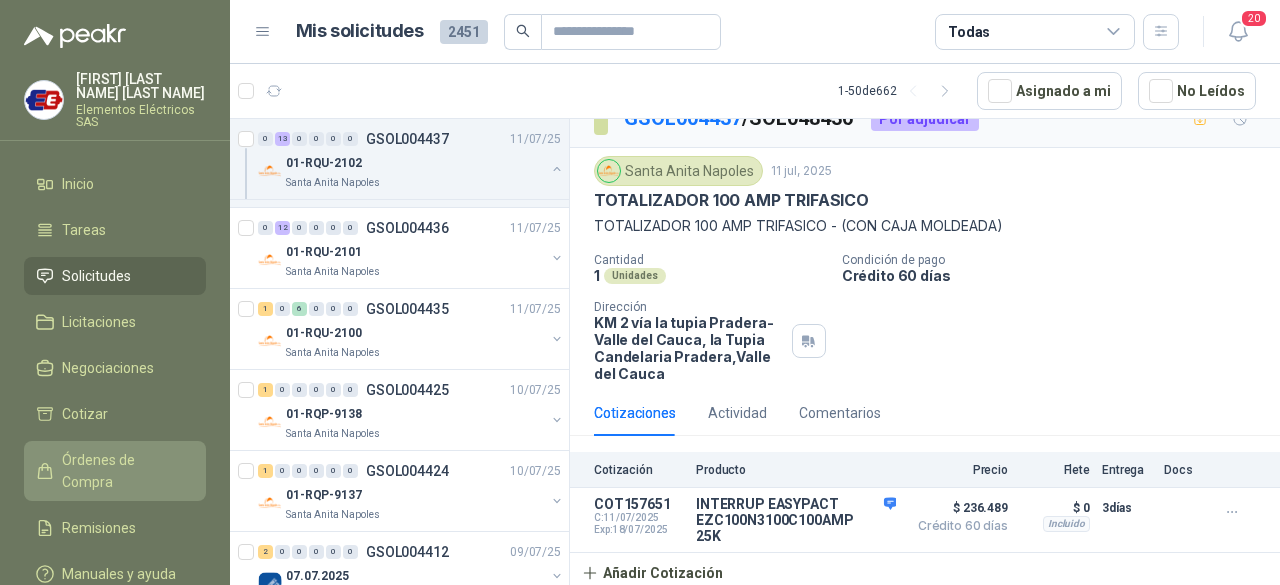click on "Órdenes de Compra" at bounding box center [124, 471] 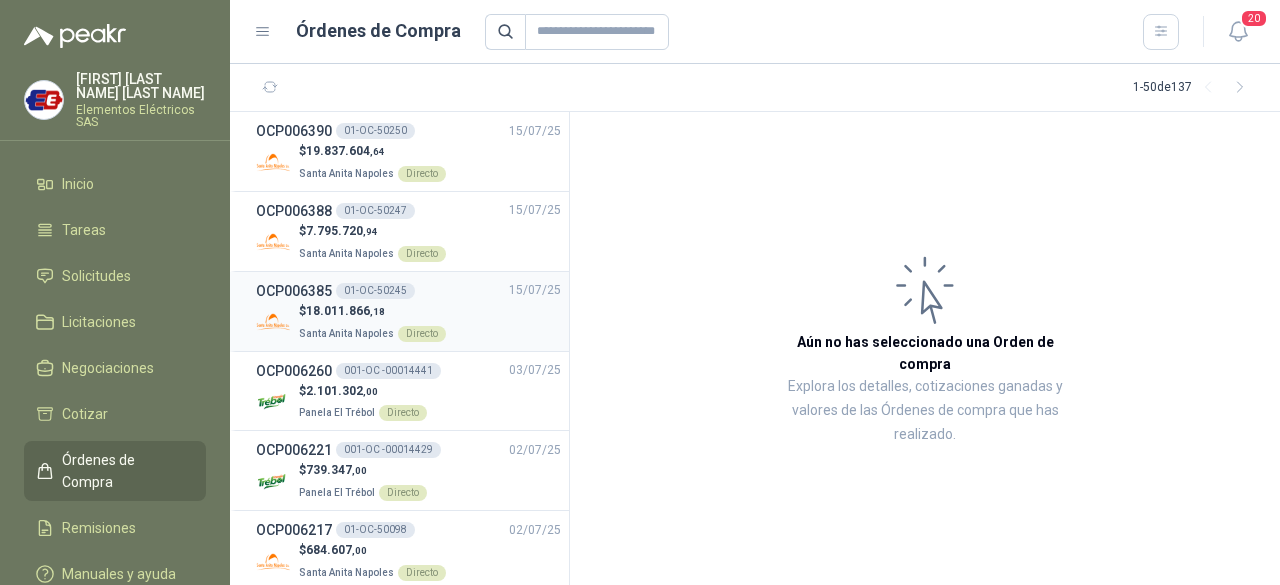 click on "$ [PRICE] ,18 [CITY] [CITY] Directo" at bounding box center [408, 322] 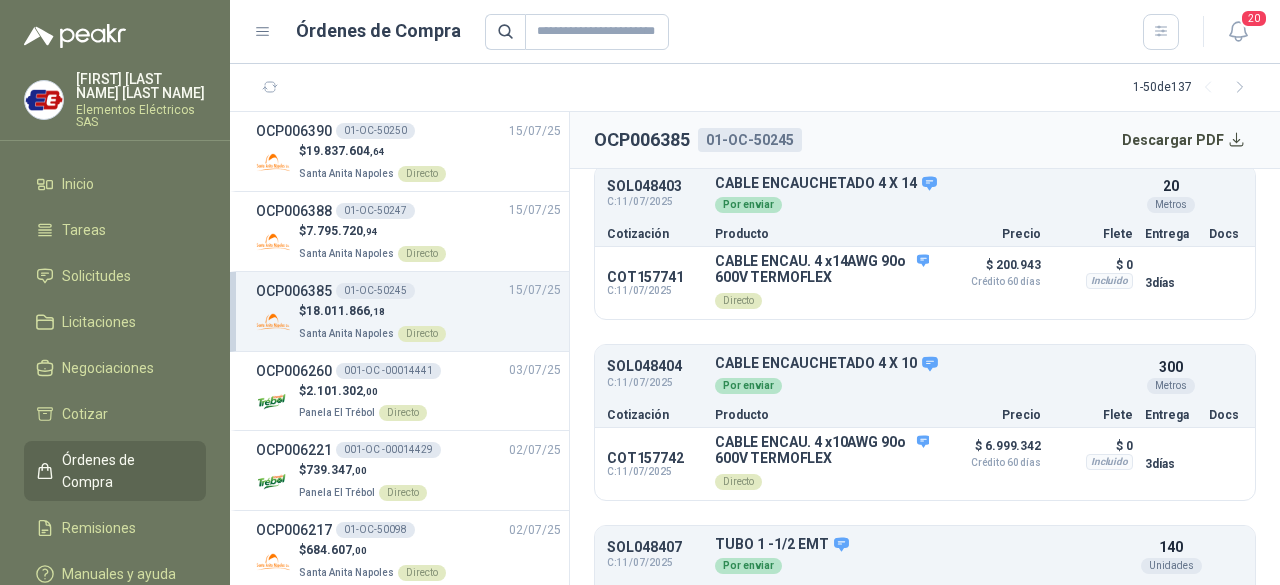 scroll, scrollTop: 0, scrollLeft: 0, axis: both 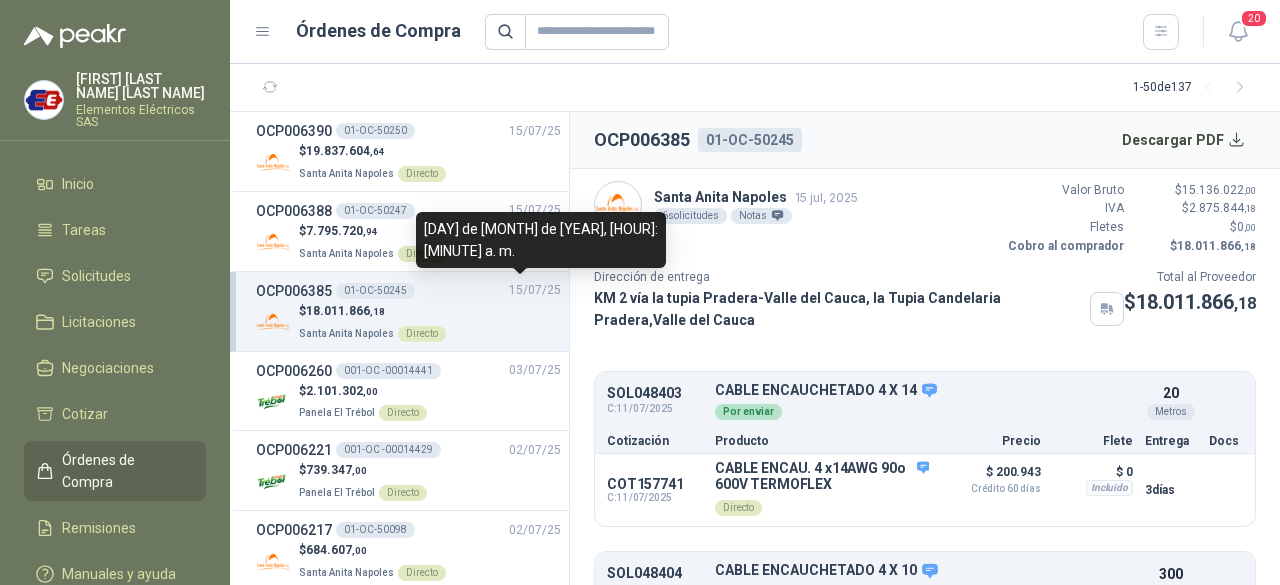 click on "[DAY] de [MONTH] de [YEAR], [HOUR]:[MINUTE] a. m." at bounding box center (541, 240) 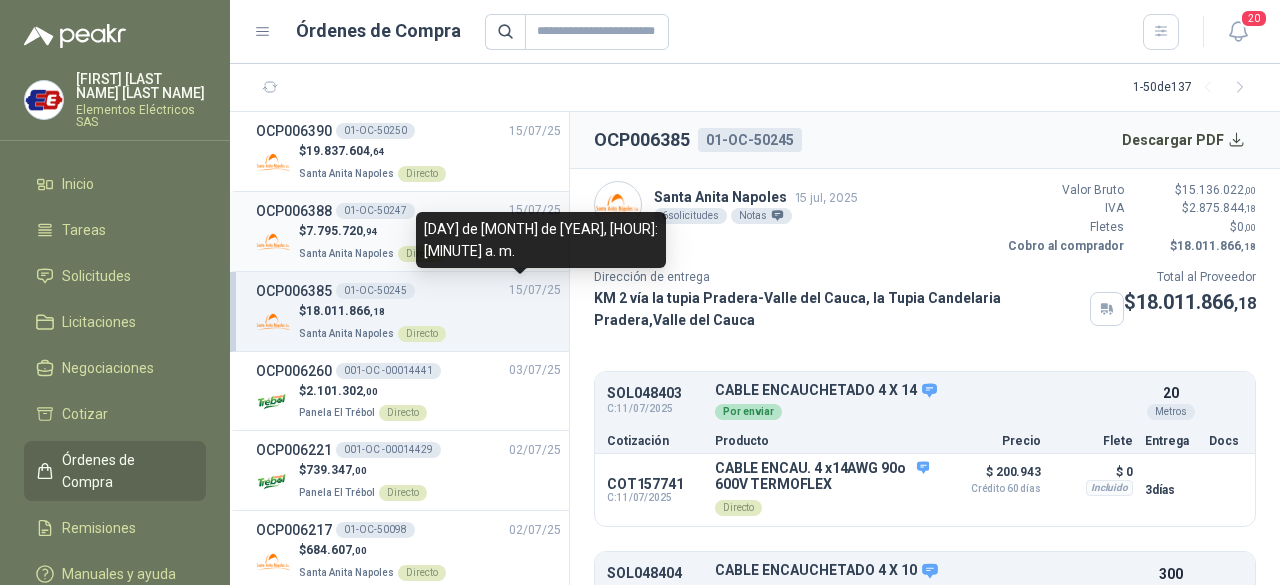 click on "$ 7.795.720 ,94 [CITY] [CITY] Directo" at bounding box center [408, 242] 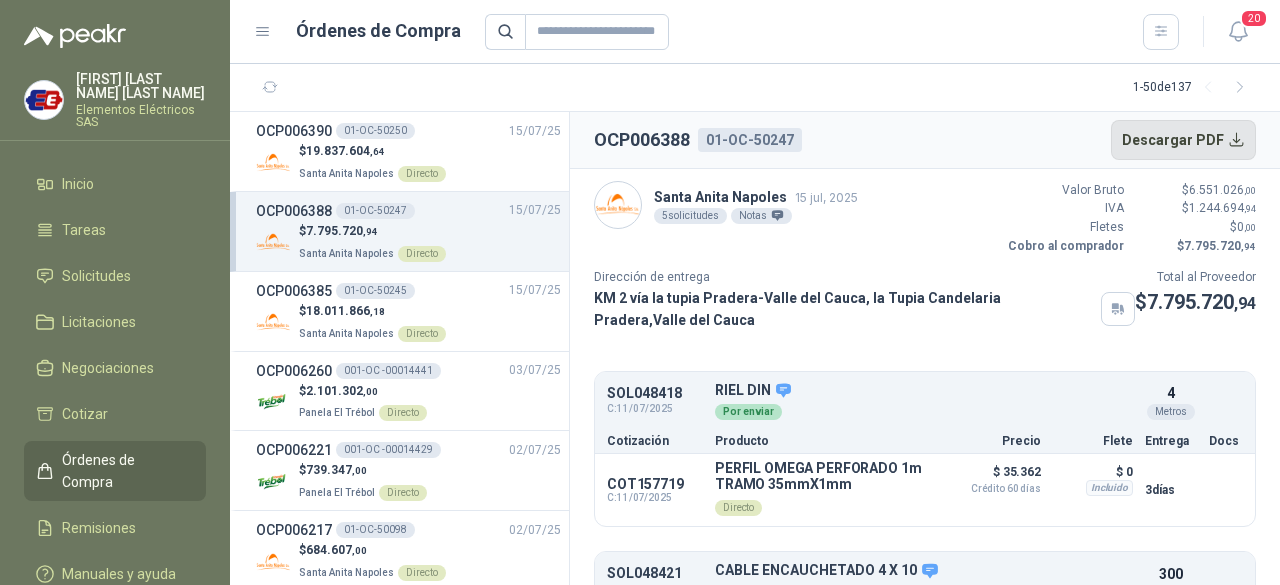 click on "Descargar PDF" at bounding box center [1184, 140] 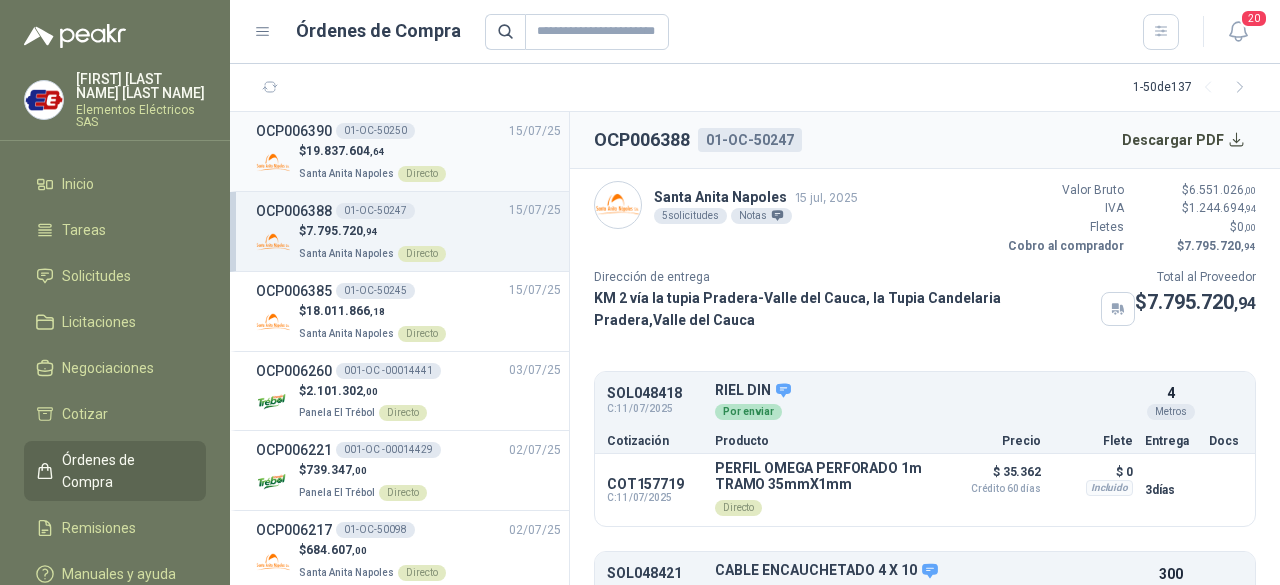 click on "Santa Anita Napoles Directo" at bounding box center [372, 172] 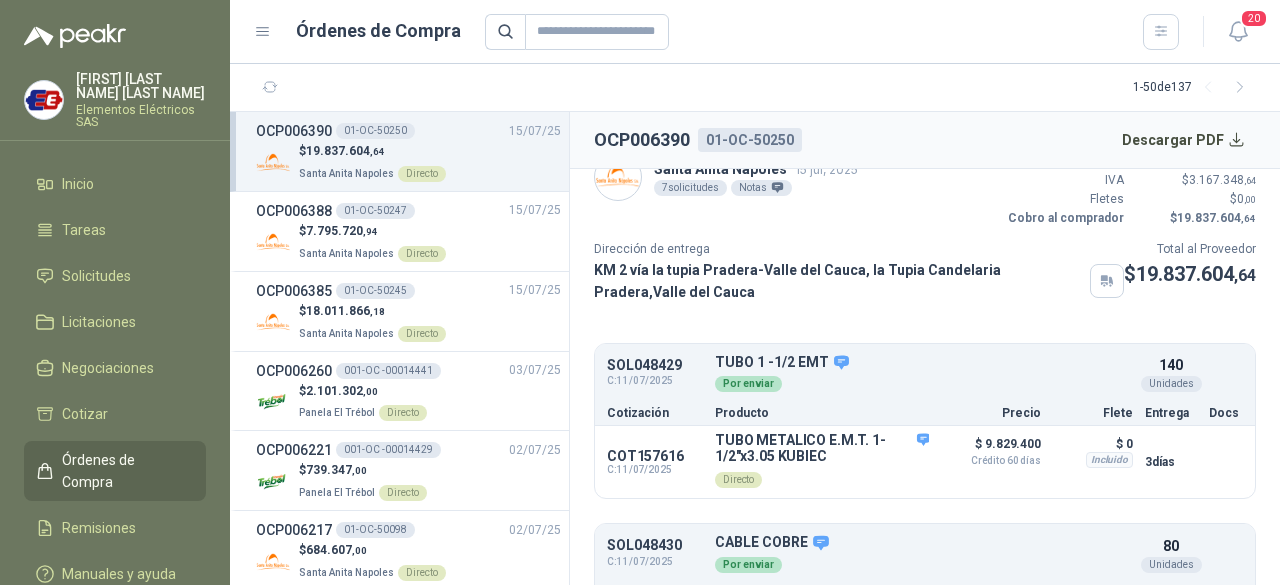 scroll, scrollTop: 0, scrollLeft: 0, axis: both 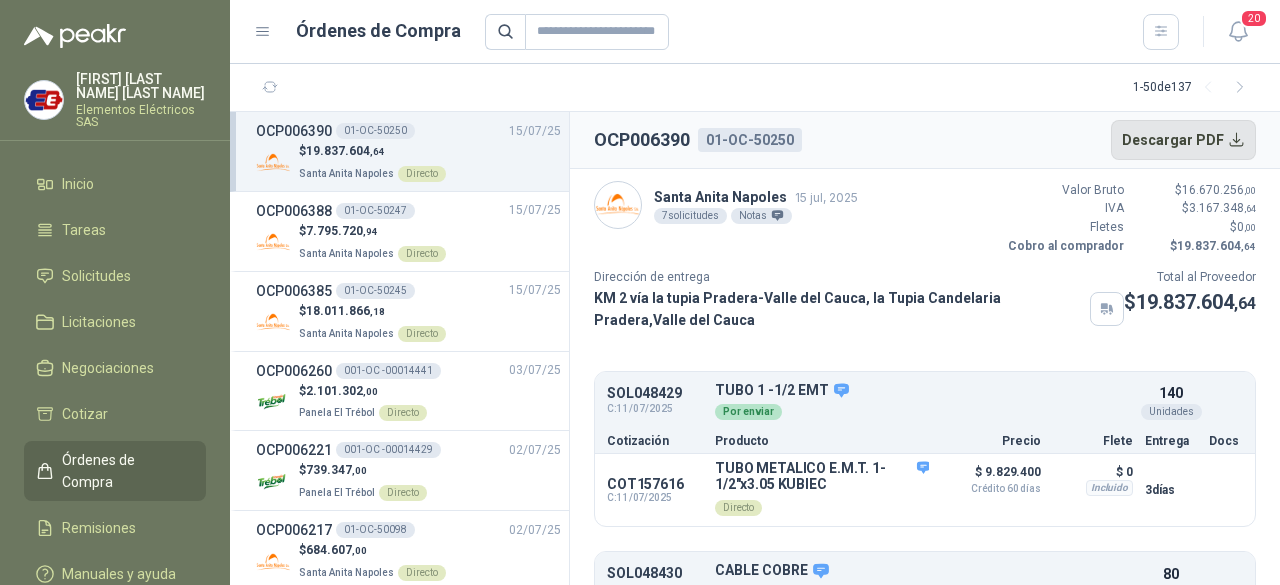 click on "Descargar PDF" at bounding box center [1184, 140] 